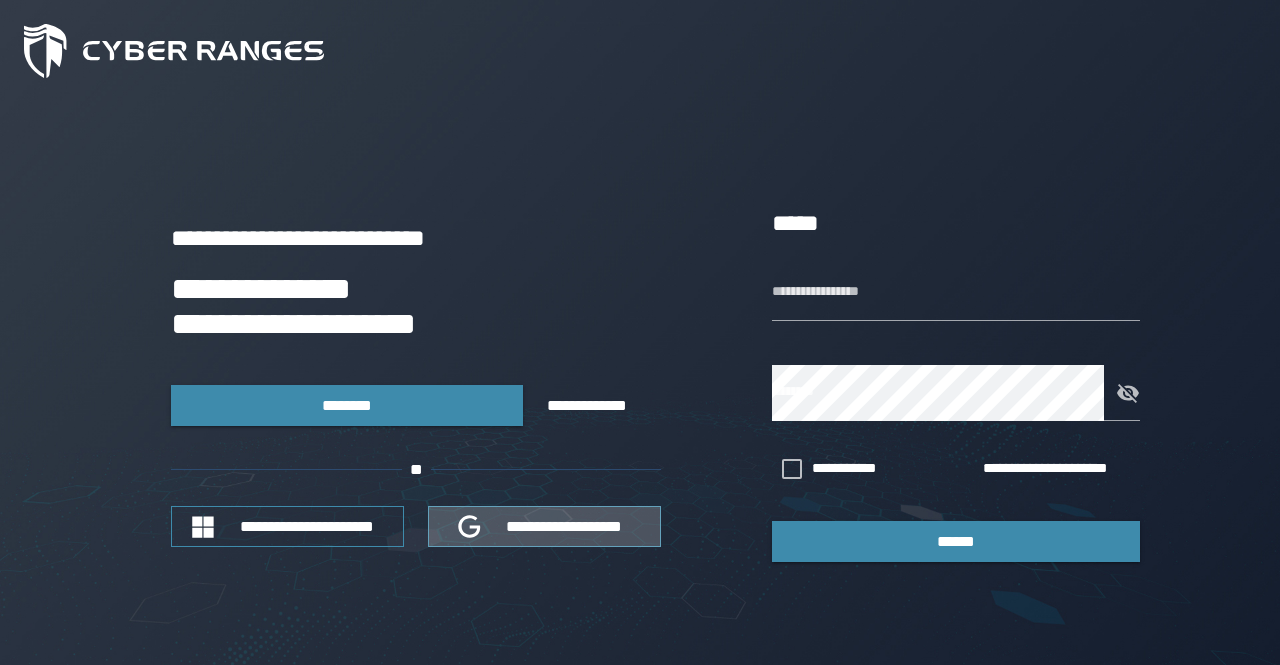 scroll, scrollTop: 0, scrollLeft: 0, axis: both 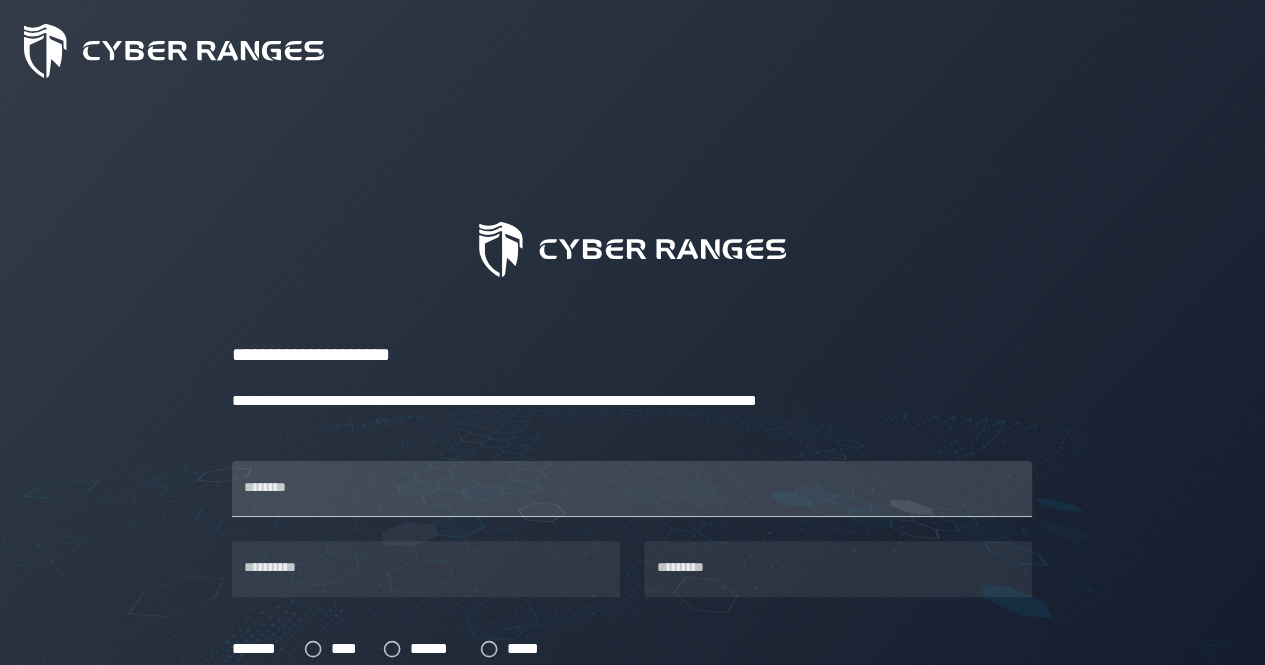 click on "********" at bounding box center [632, 489] 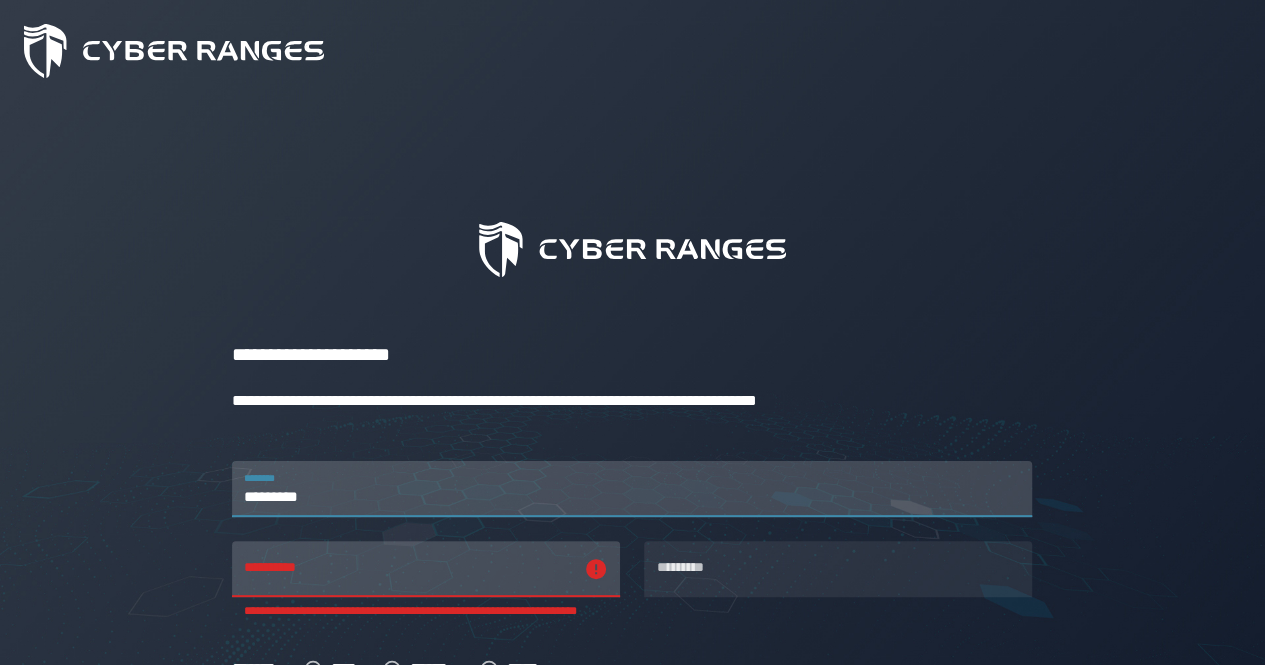 type on "*********" 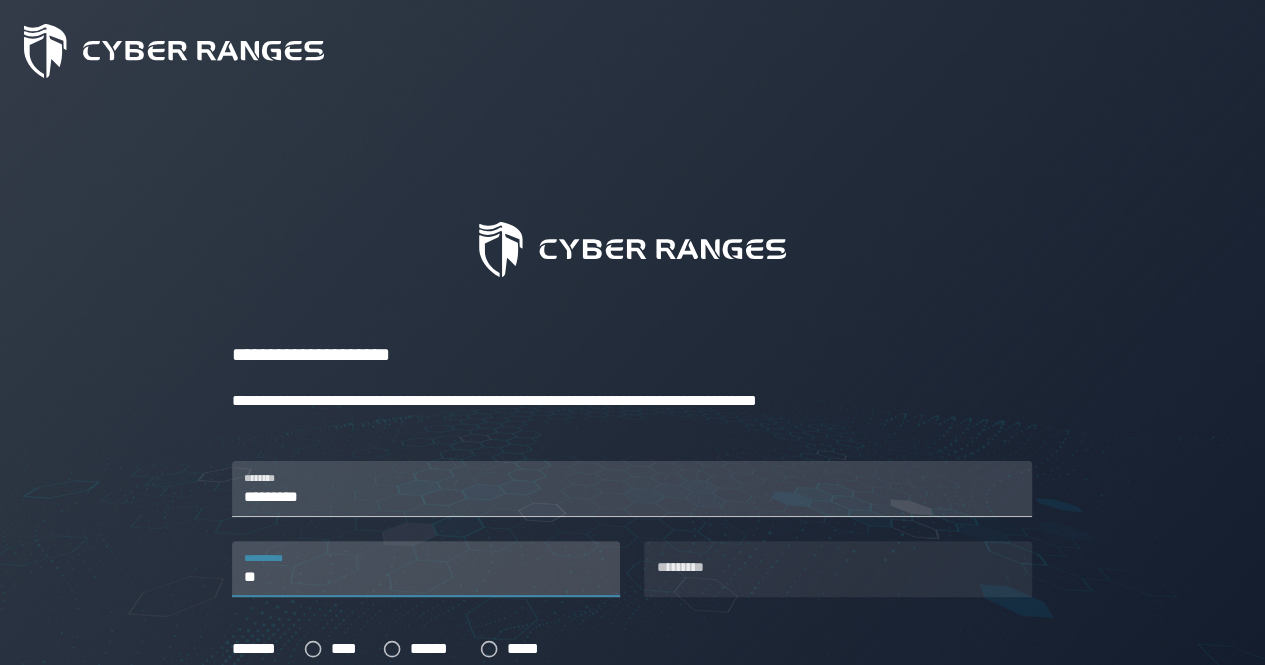 type on "*" 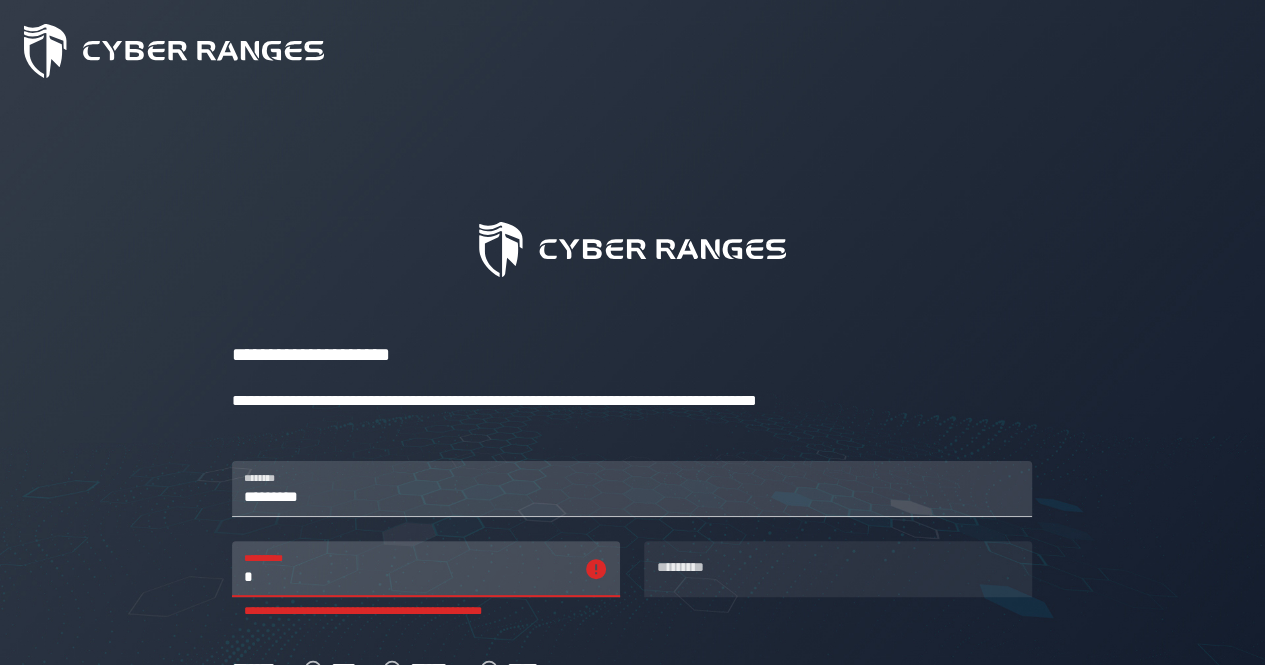 type on "*" 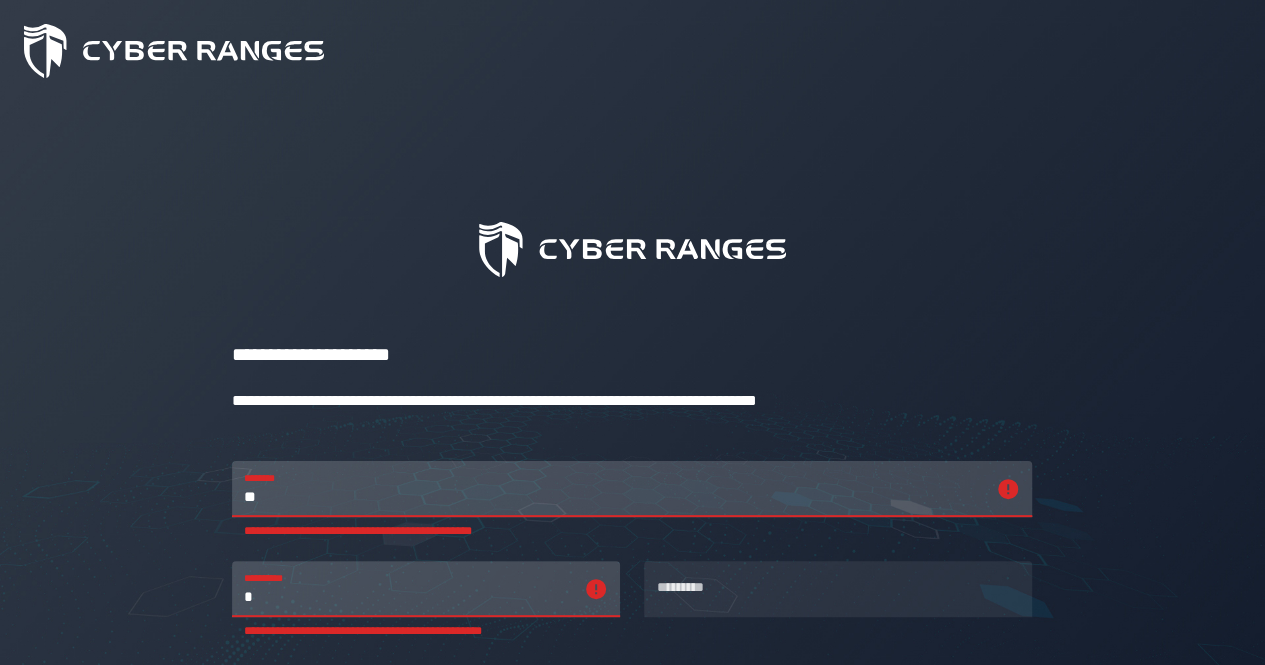 type on "*" 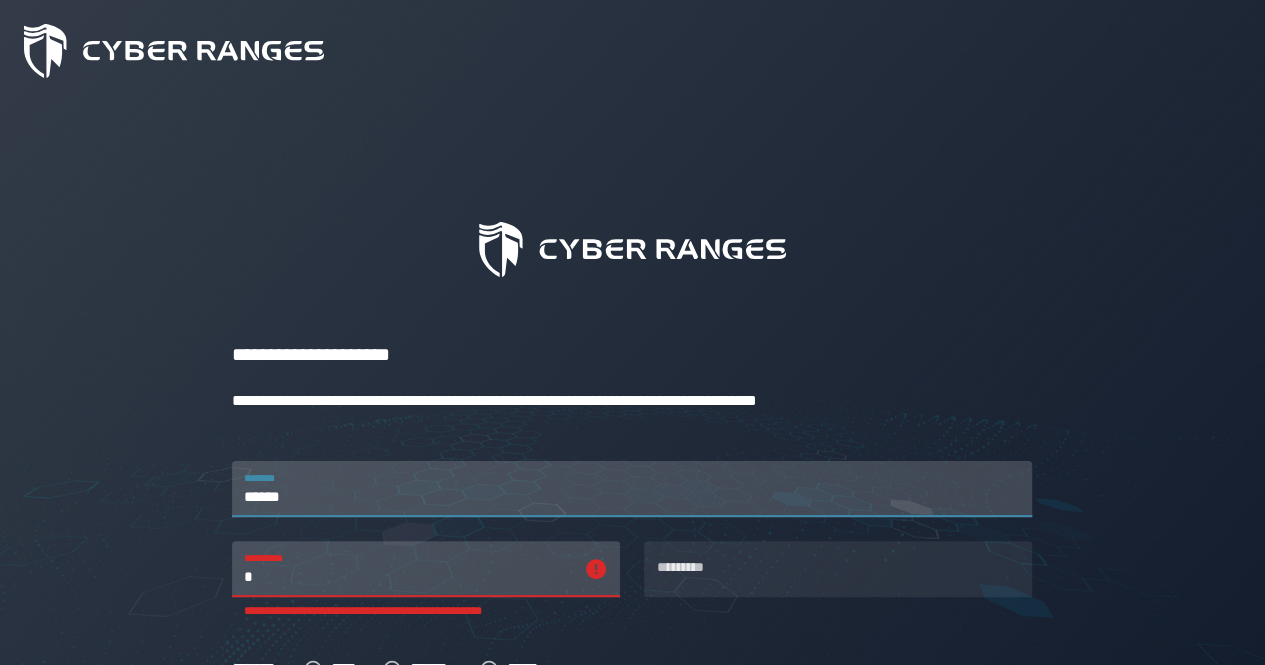 type on "******" 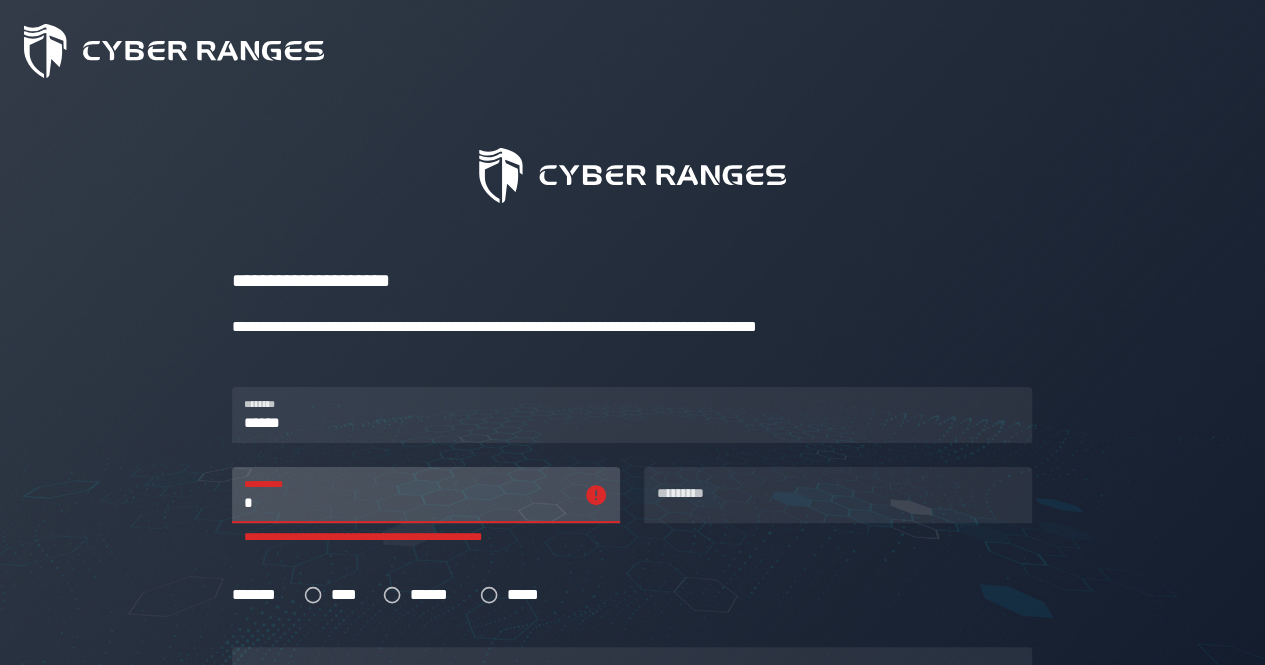 scroll, scrollTop: 100, scrollLeft: 0, axis: vertical 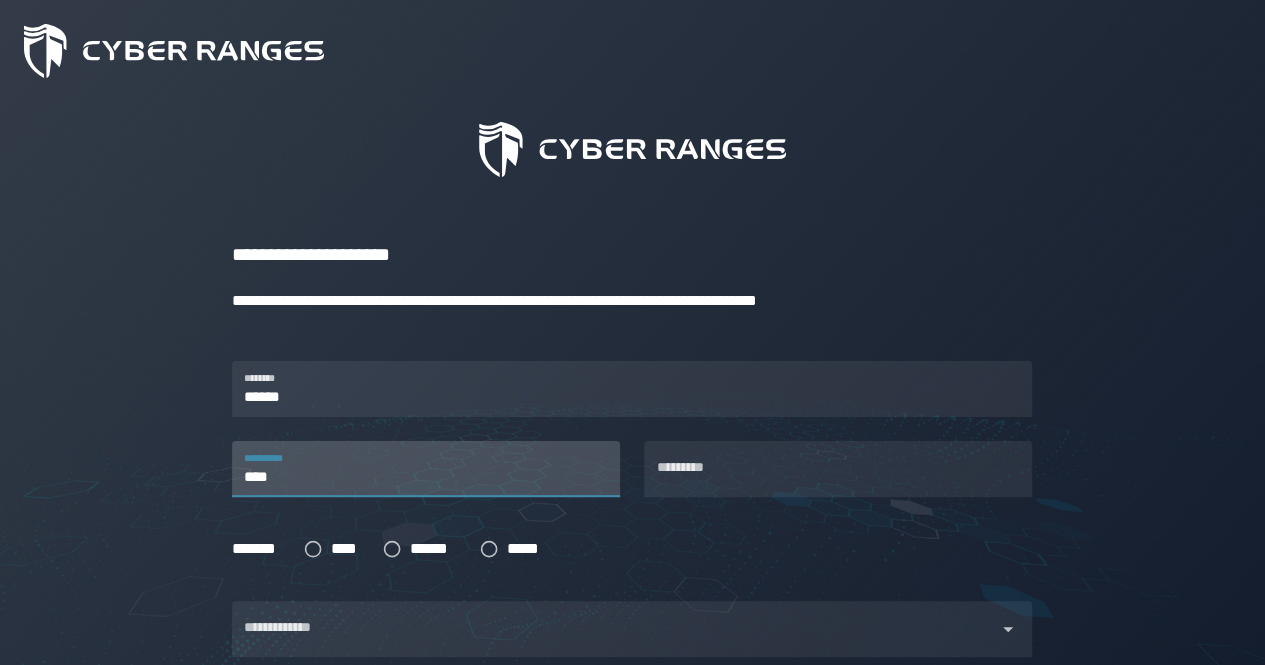 type on "****" 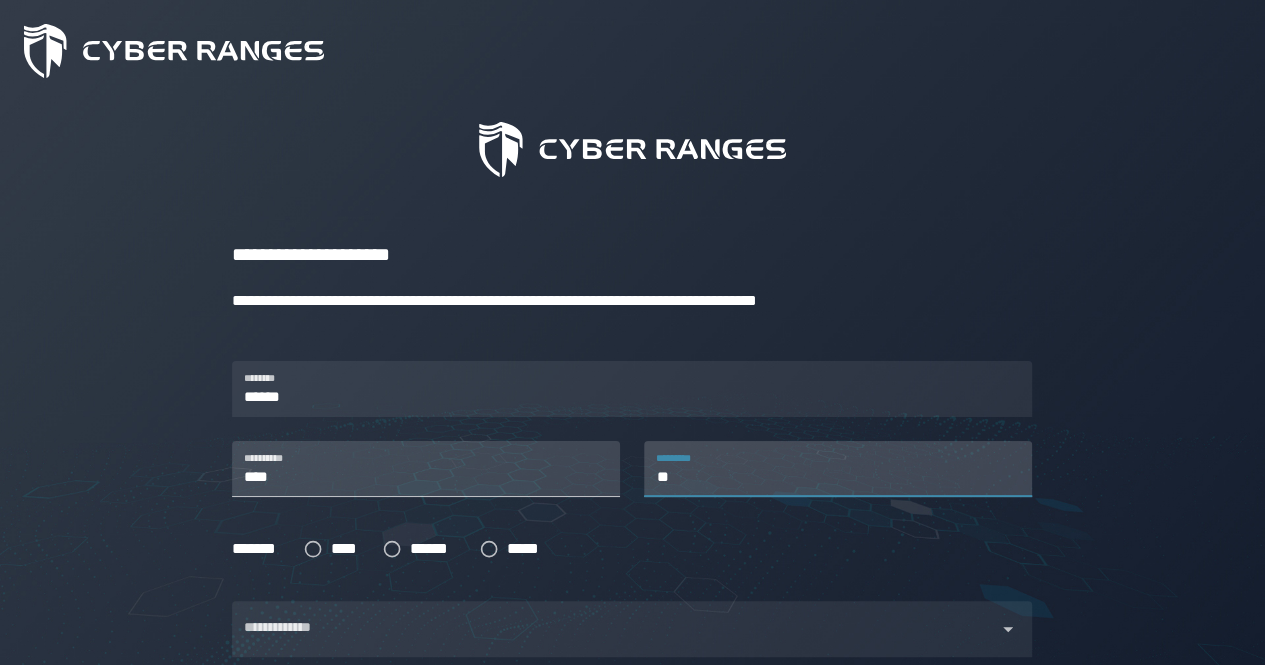 type on "**" 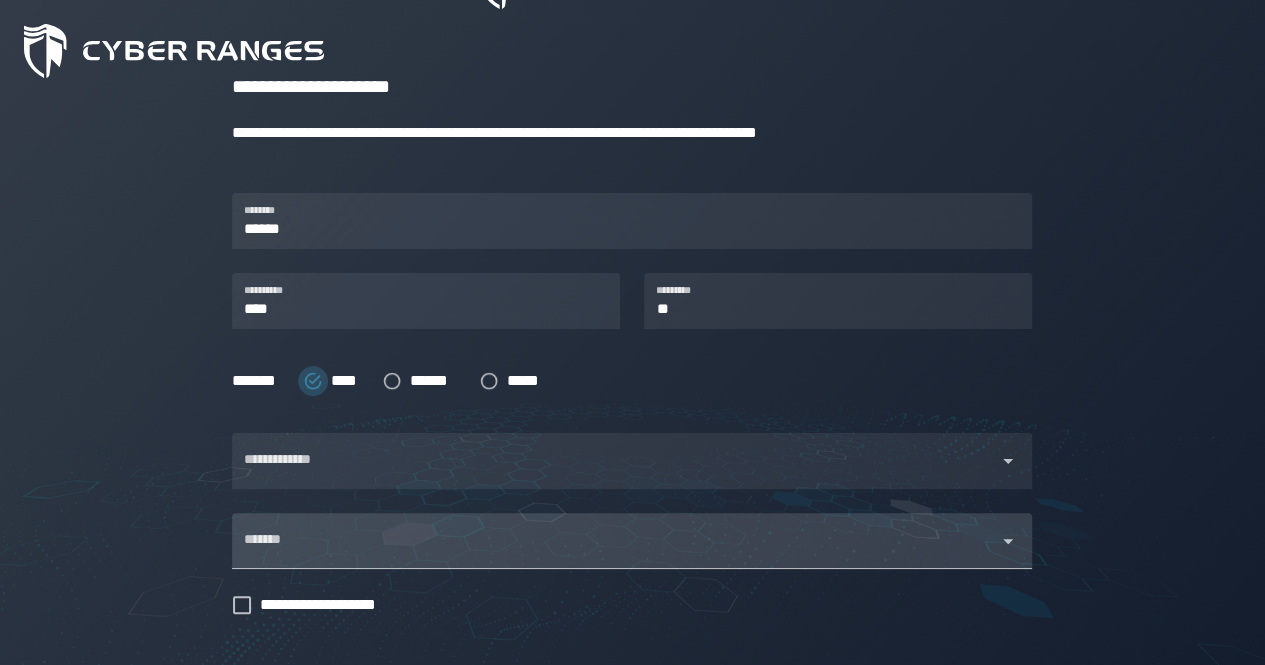 scroll, scrollTop: 400, scrollLeft: 0, axis: vertical 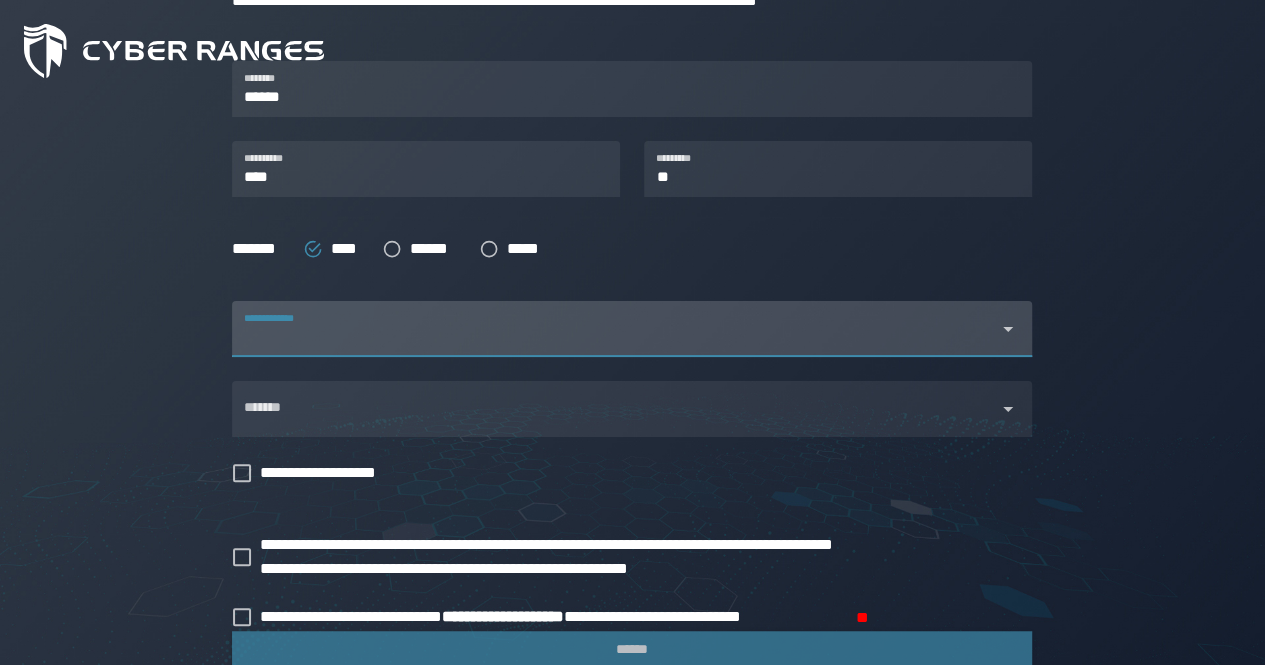 click at bounding box center (614, 341) 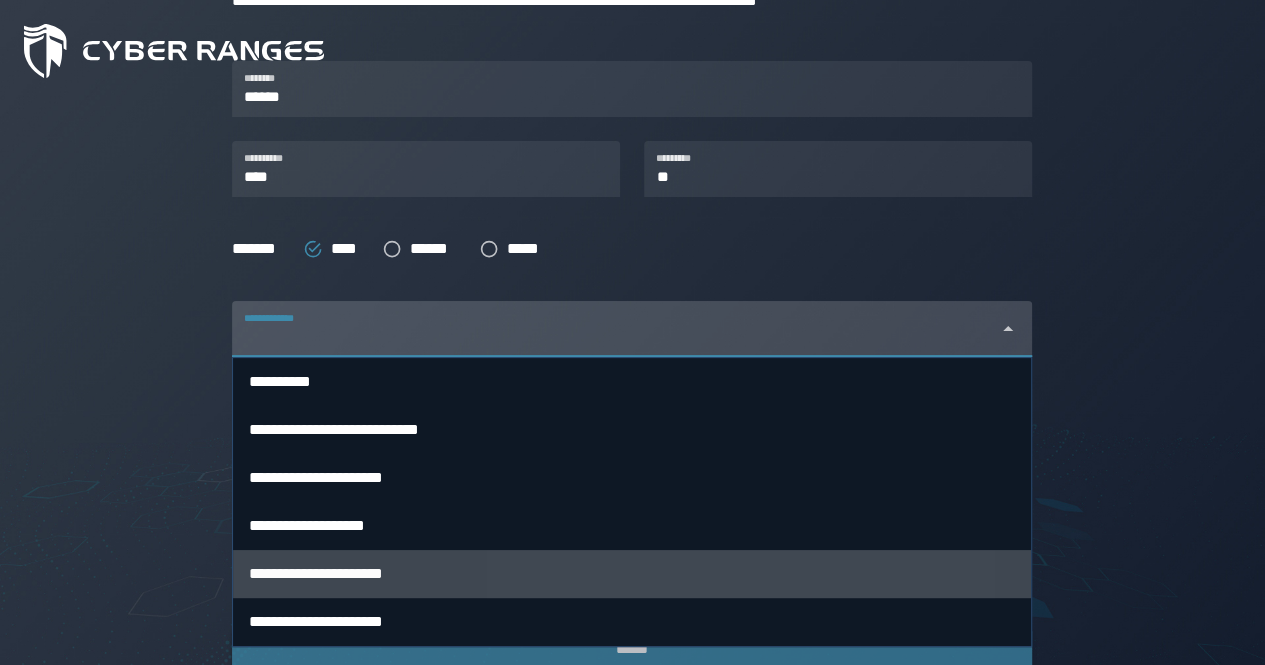 click on "**********" at bounding box center (632, 574) 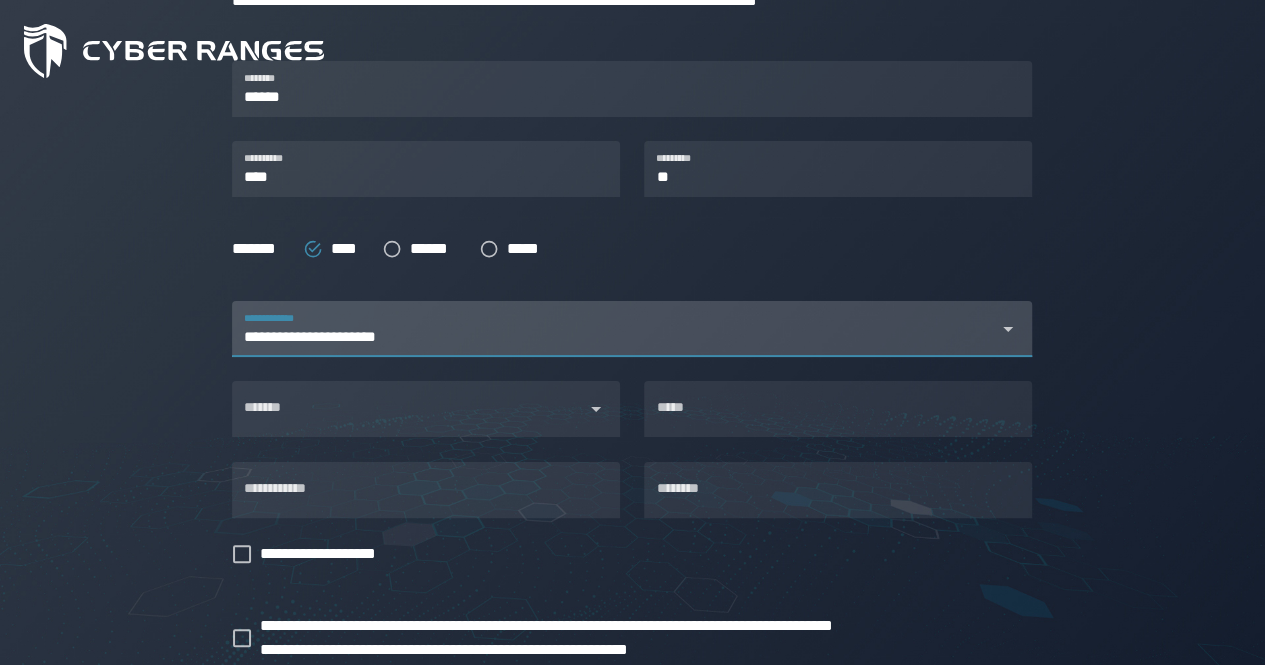 click on "**********" at bounding box center [614, 341] 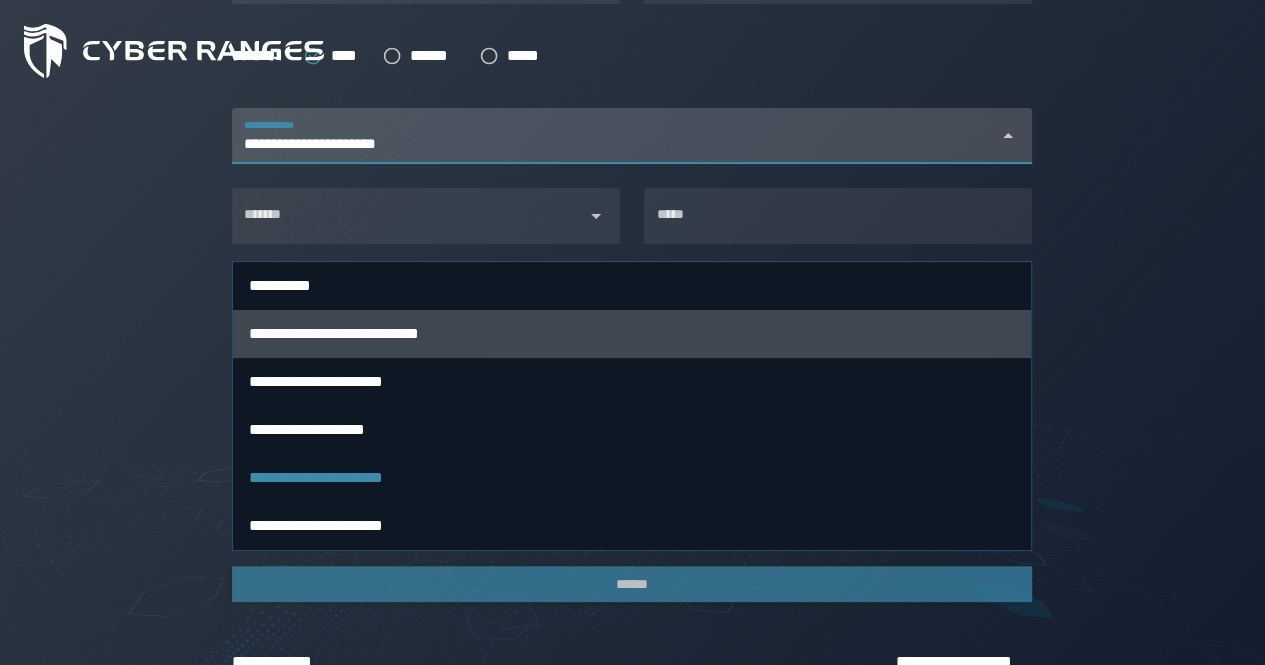 scroll, scrollTop: 666, scrollLeft: 0, axis: vertical 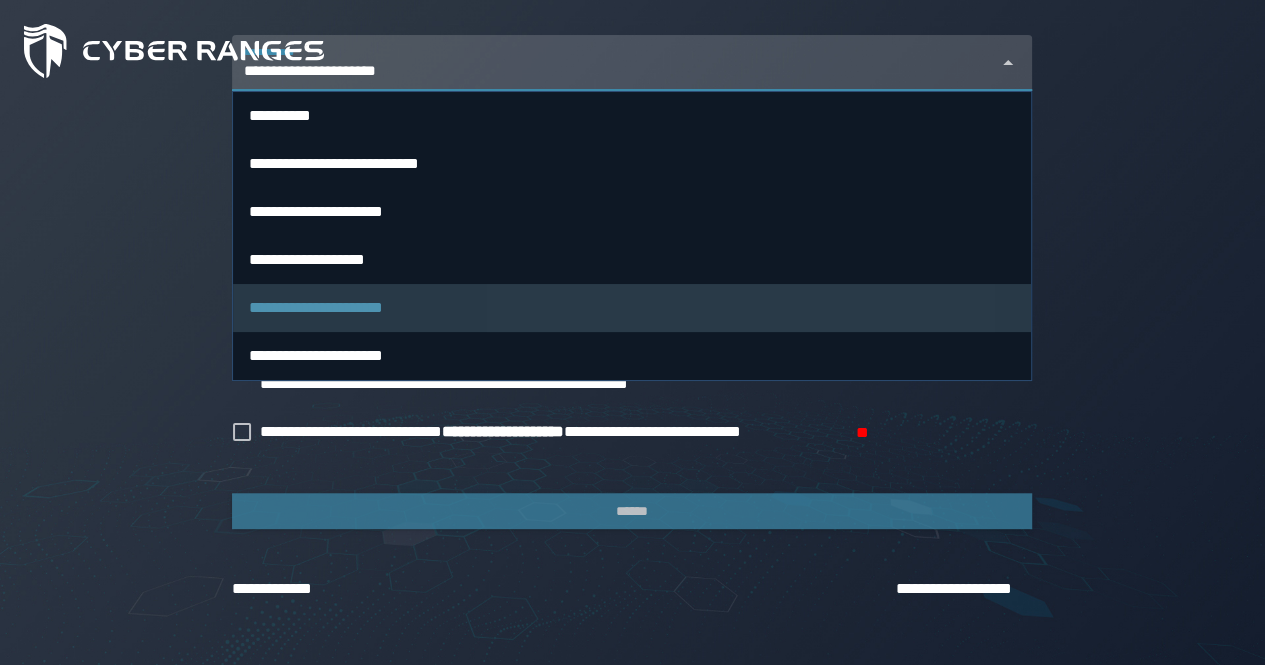 click on "**********" at bounding box center (632, 307) 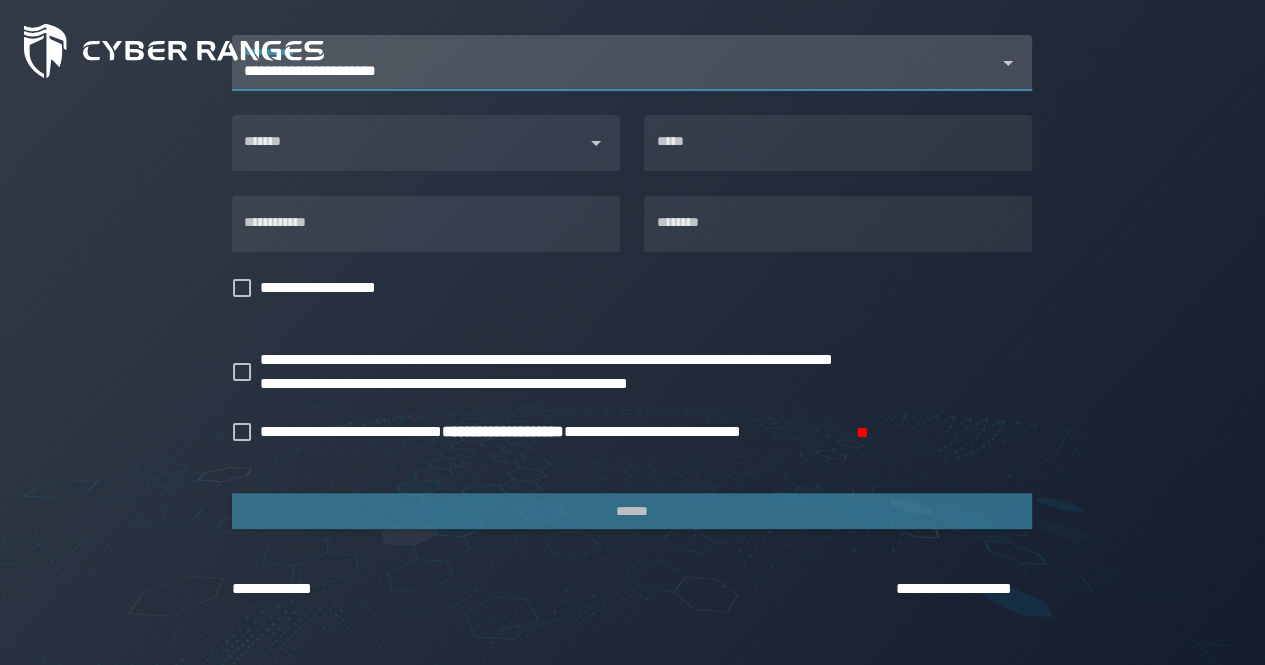 scroll, scrollTop: 0, scrollLeft: 147, axis: horizontal 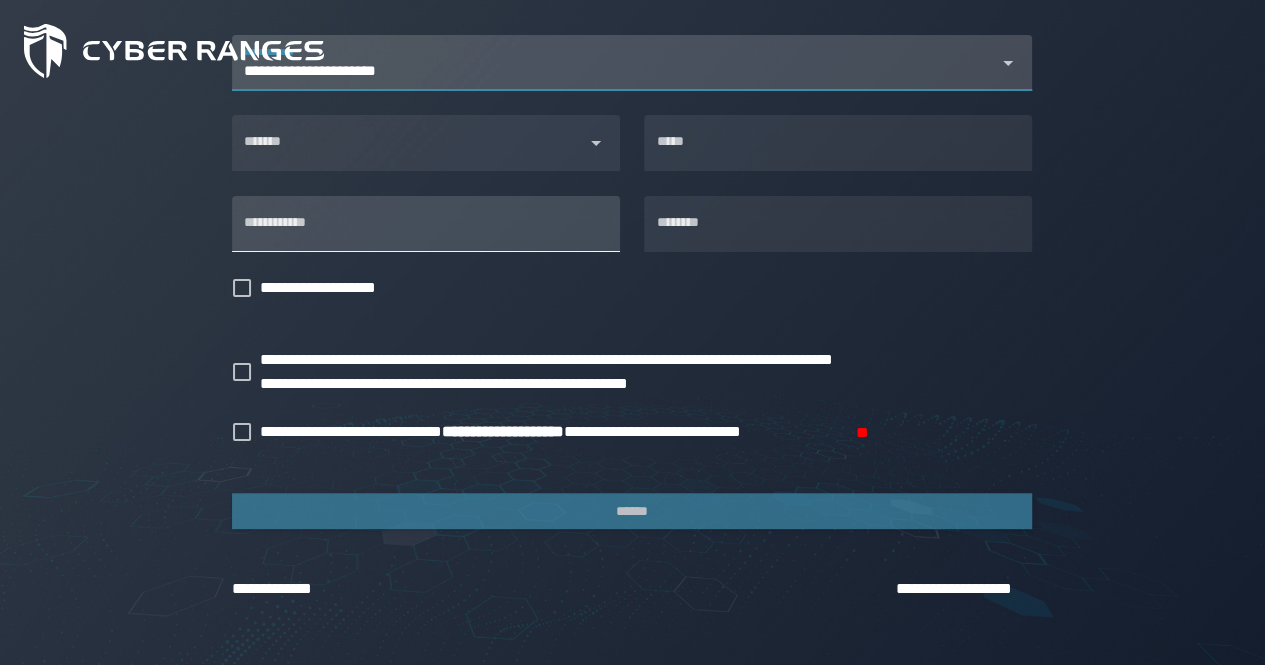 click on "**********" at bounding box center [426, 224] 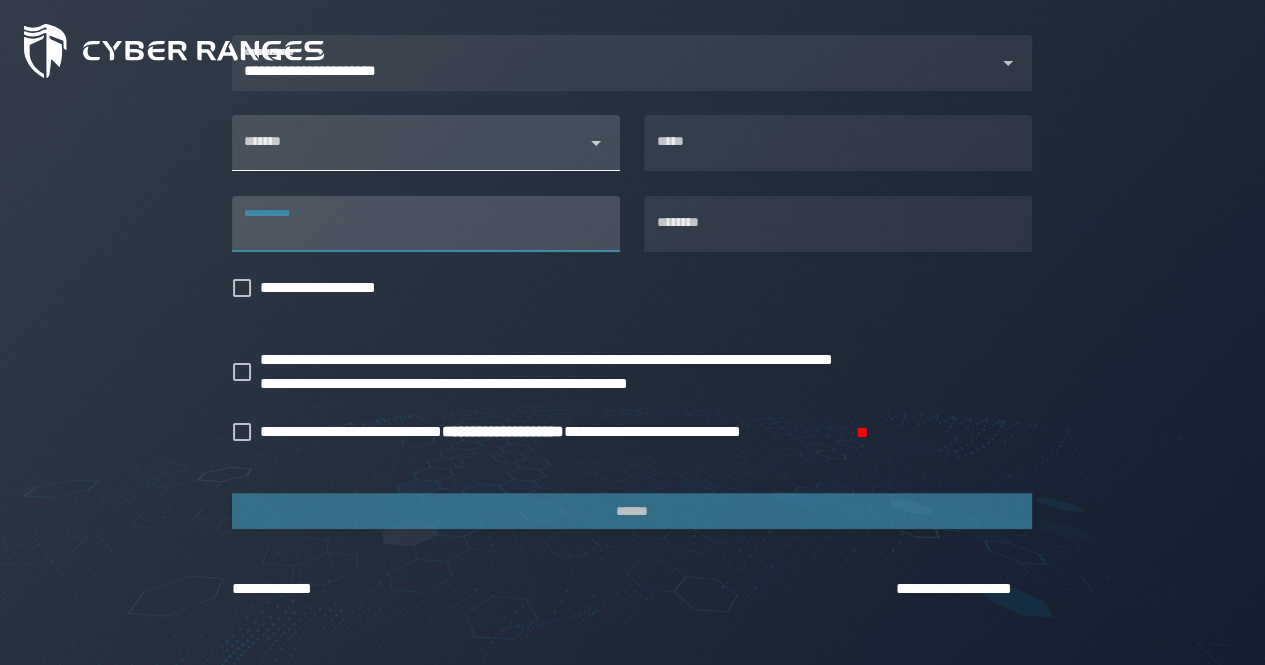 click on "*******" at bounding box center [408, 151] 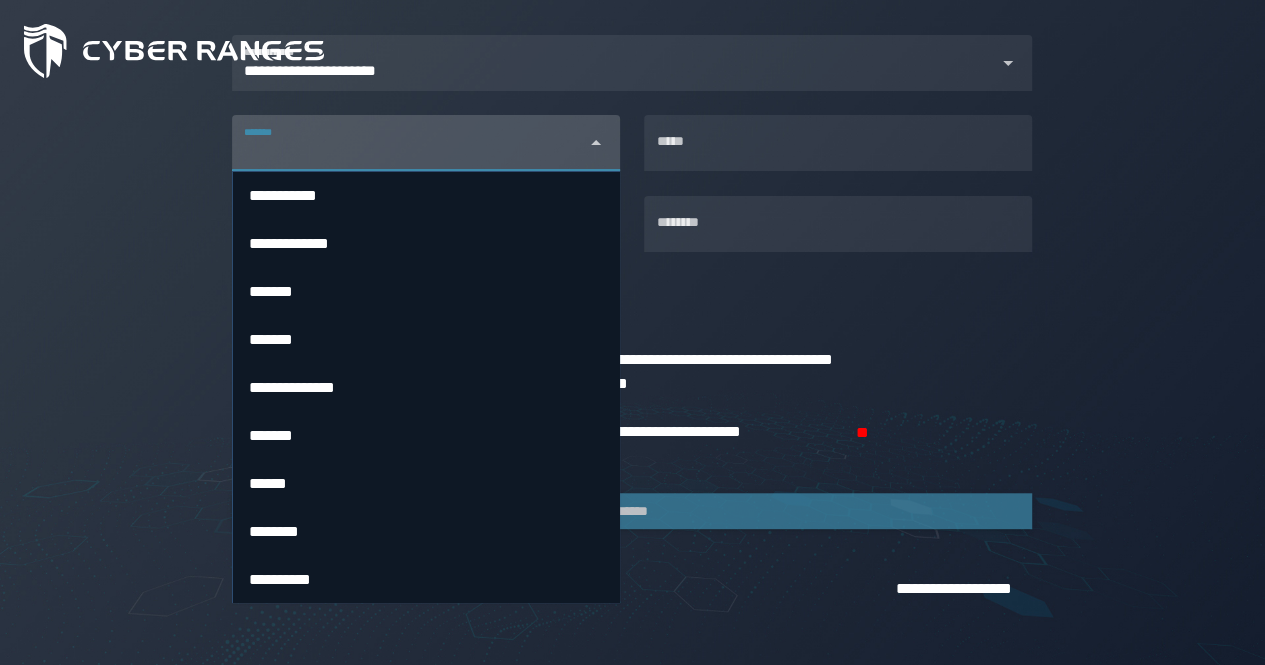 type on "*" 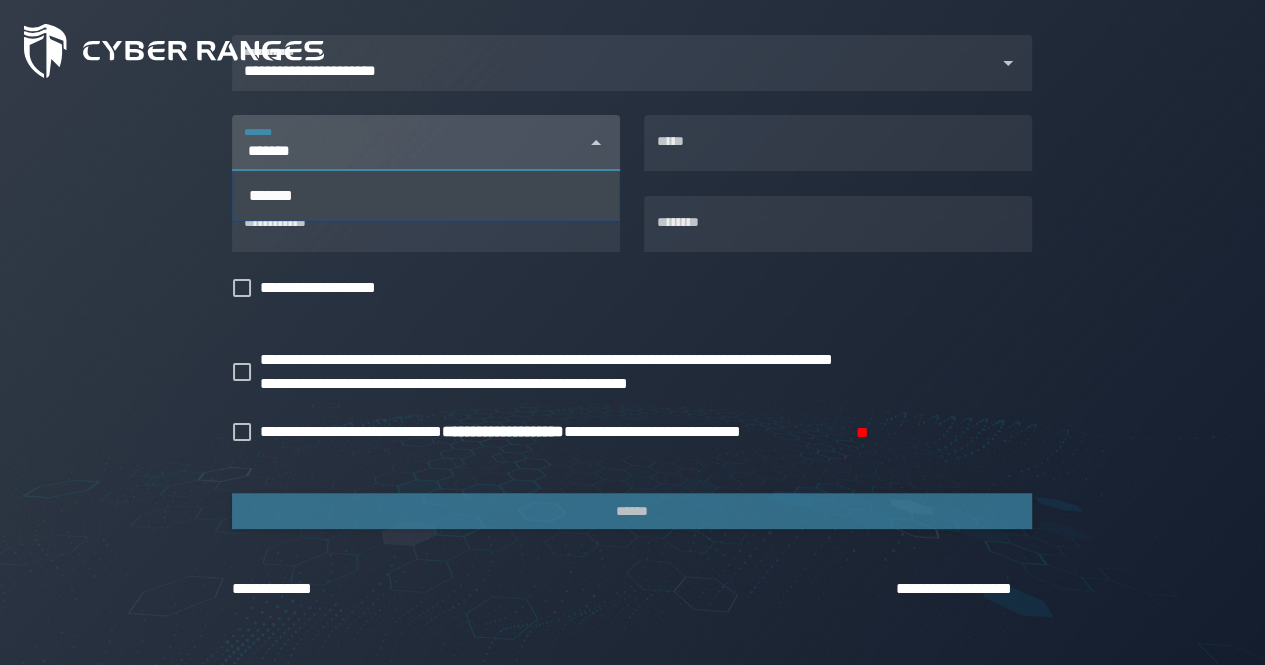 type on "*******" 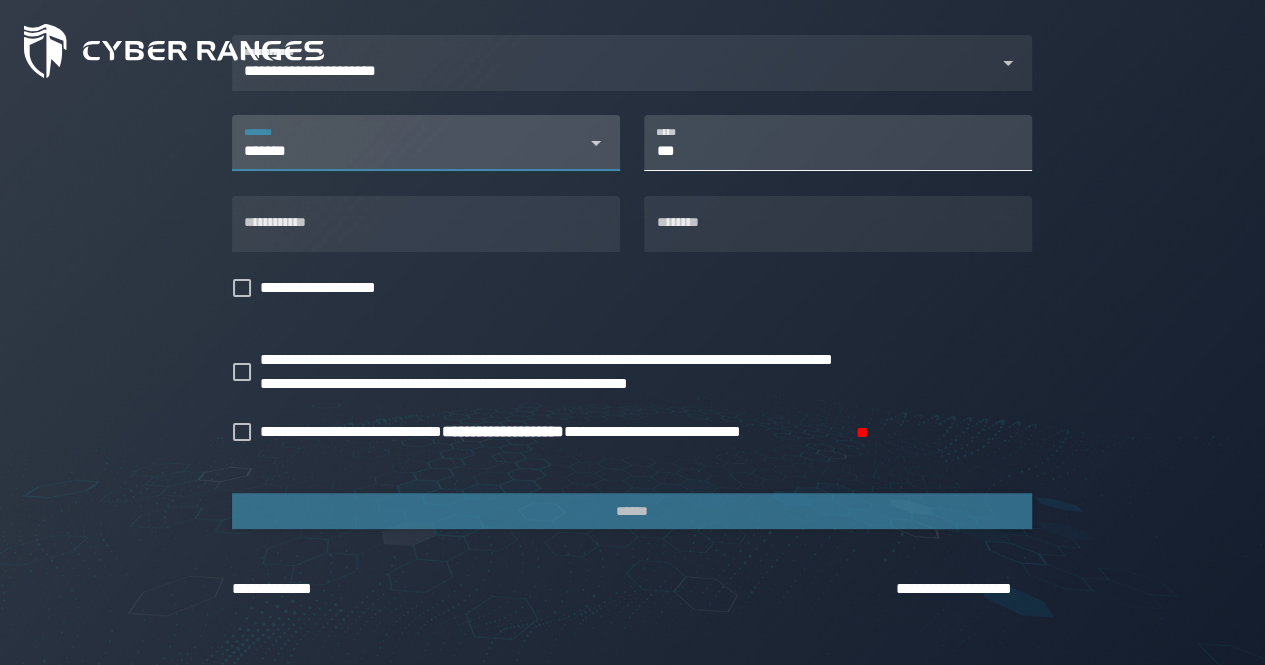 click on "***" at bounding box center [838, 143] 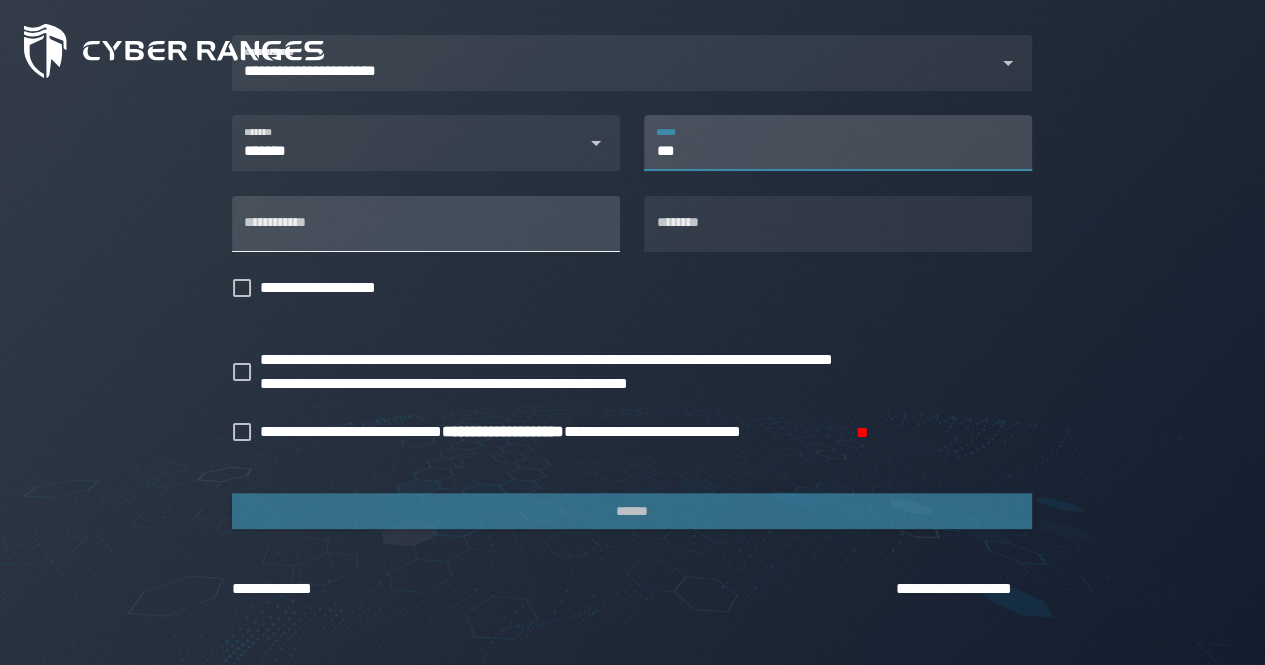 click on "**********" at bounding box center (426, 224) 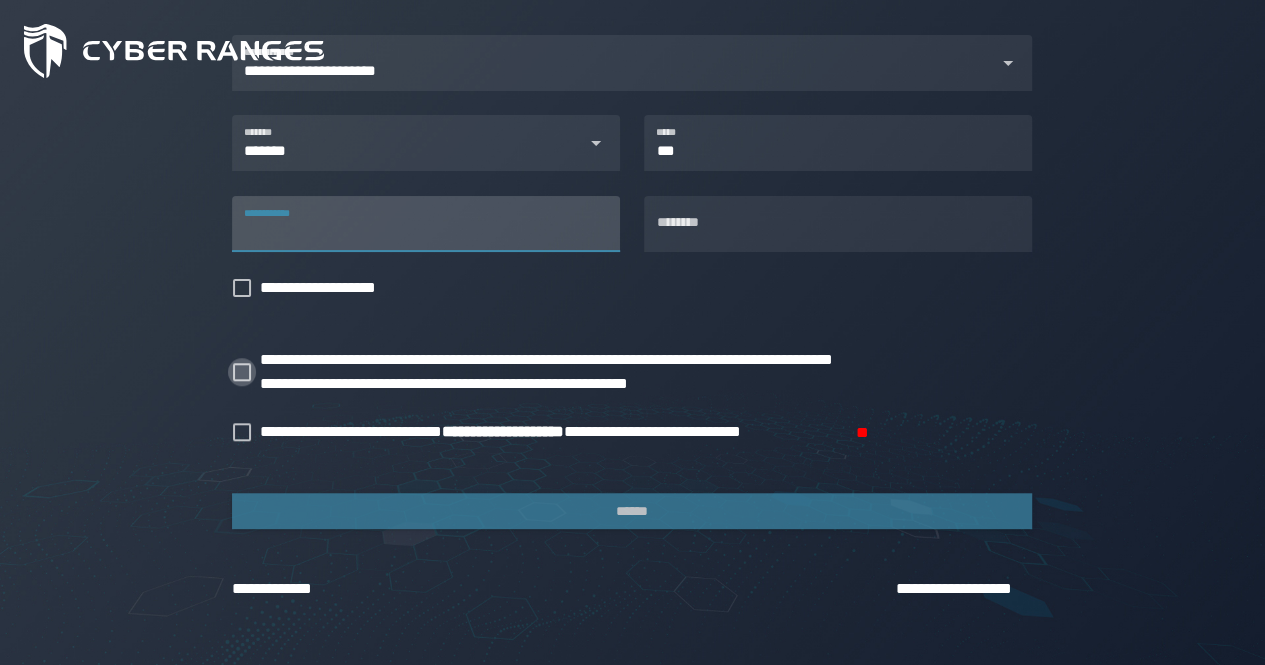 click 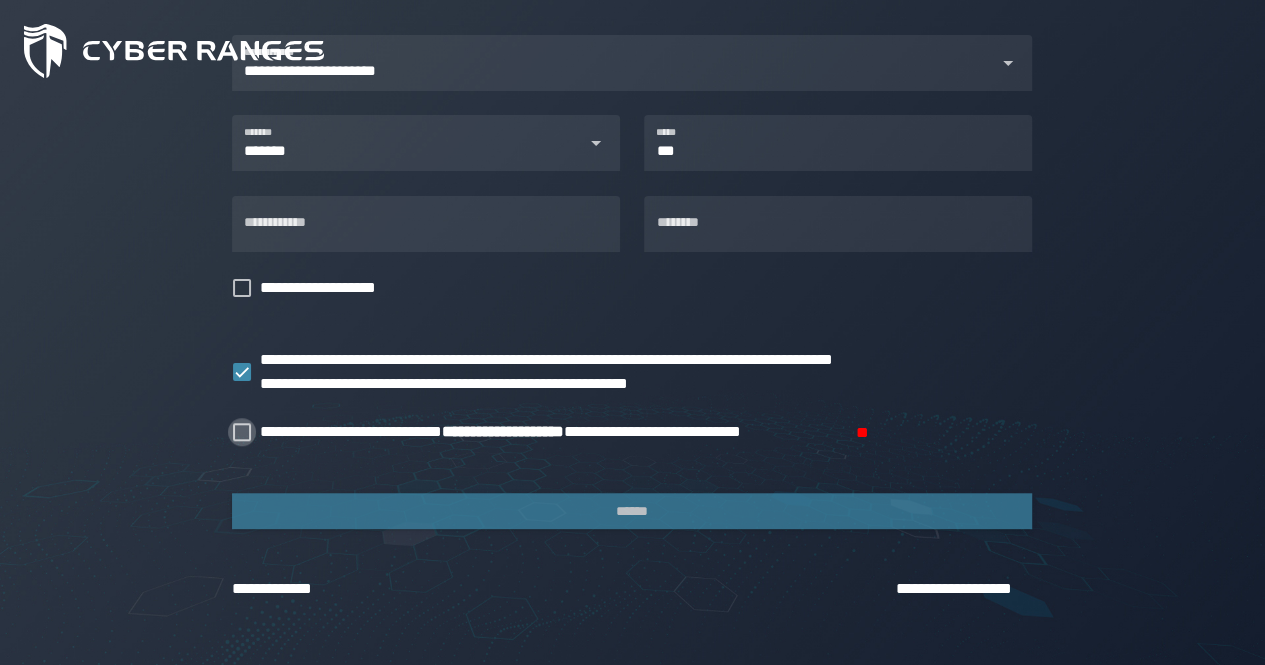 click 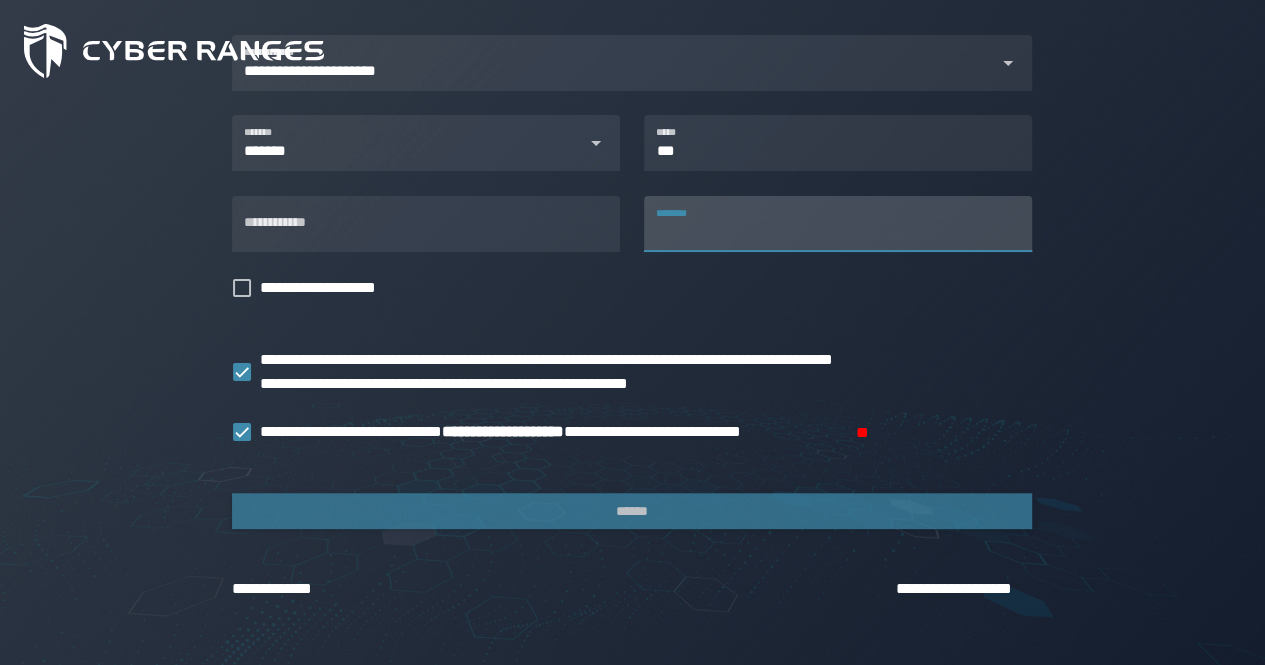click on "********" at bounding box center (838, 224) 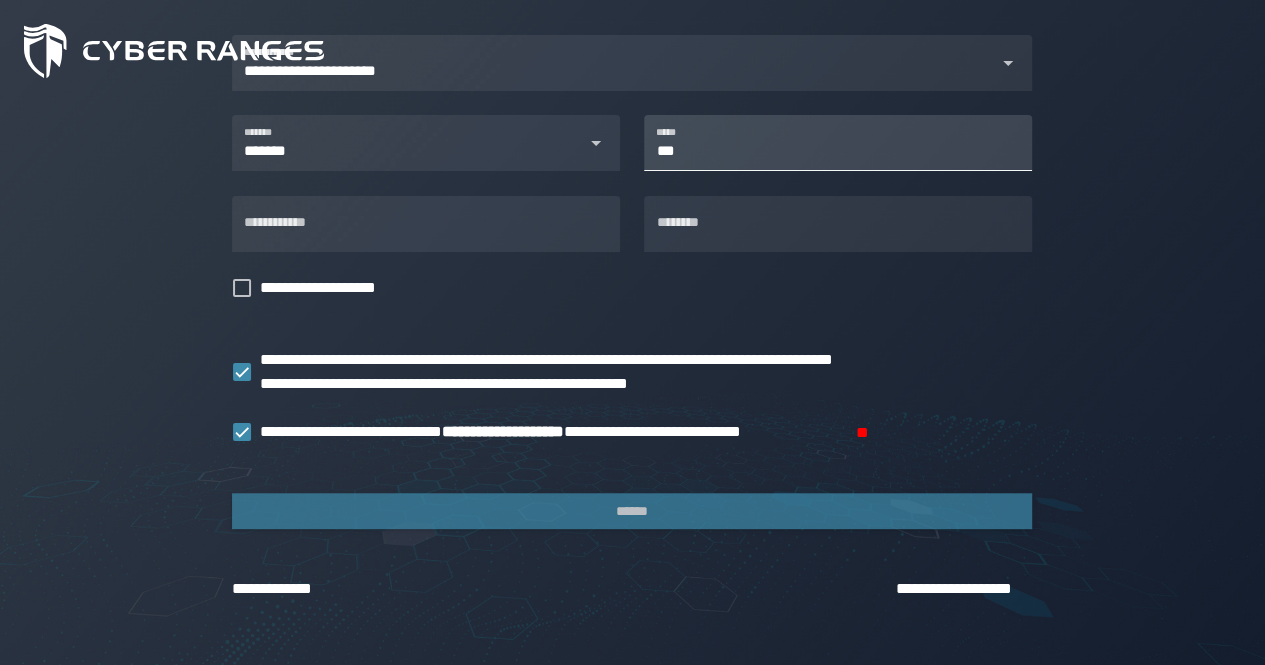 click on "***" at bounding box center (838, 143) 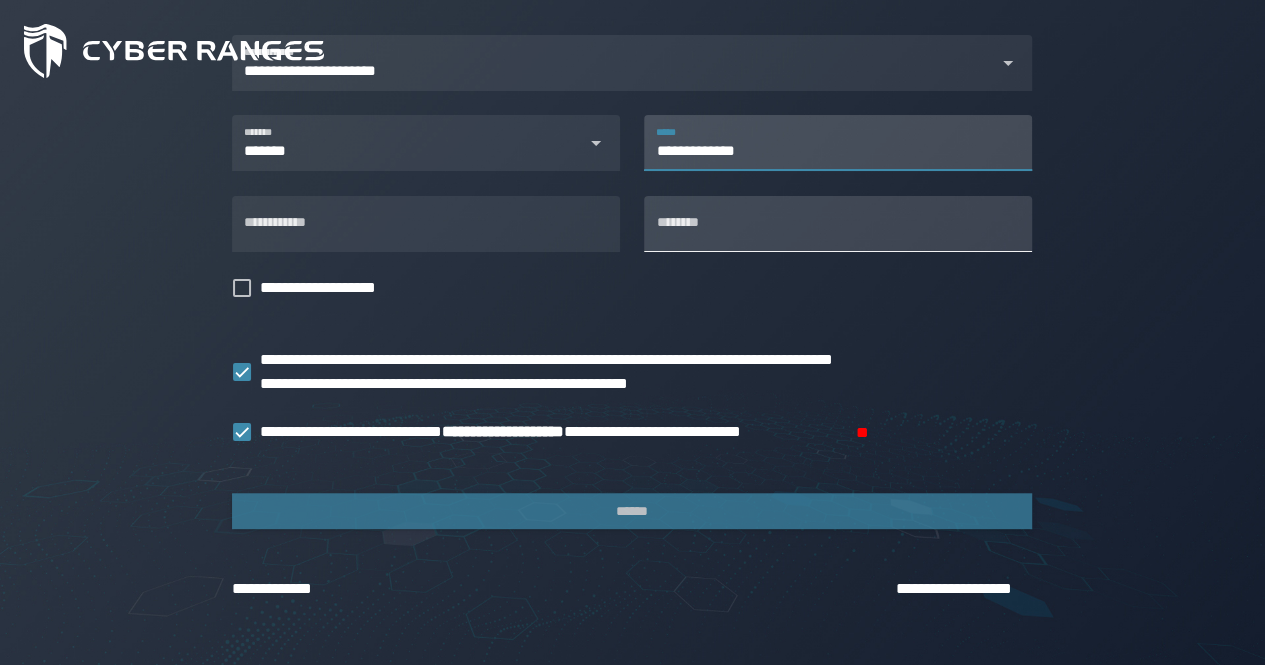 type on "**********" 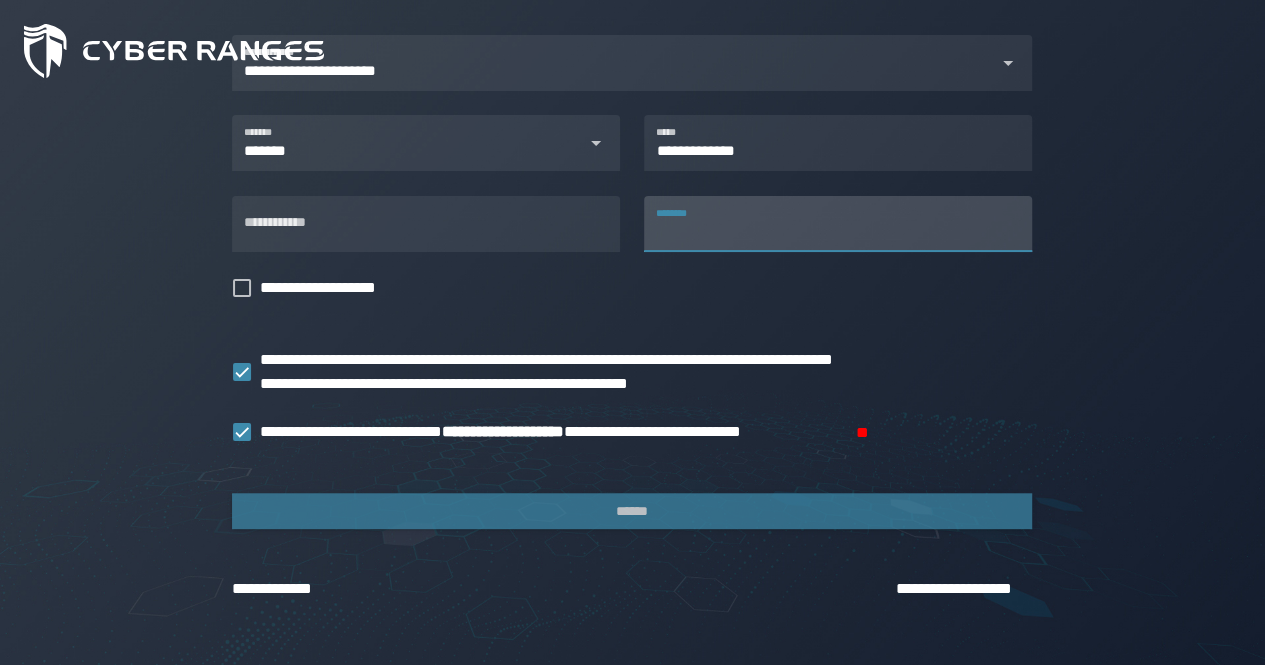 click on "********" at bounding box center [838, 224] 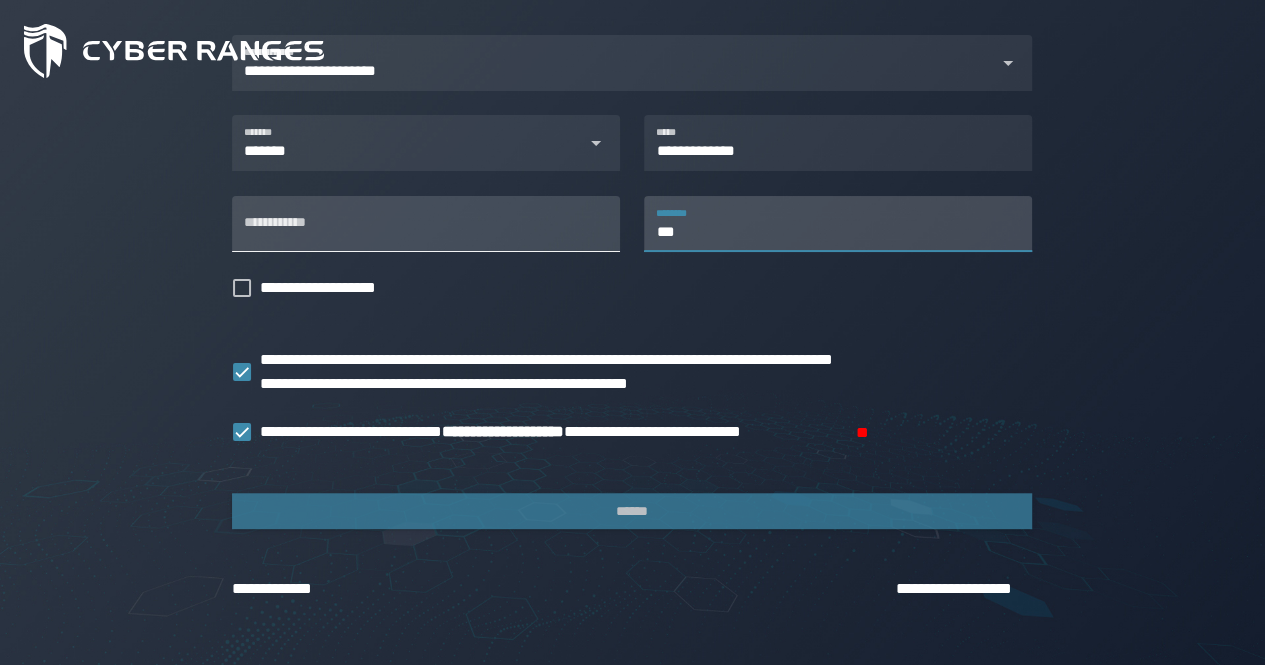 type on "***" 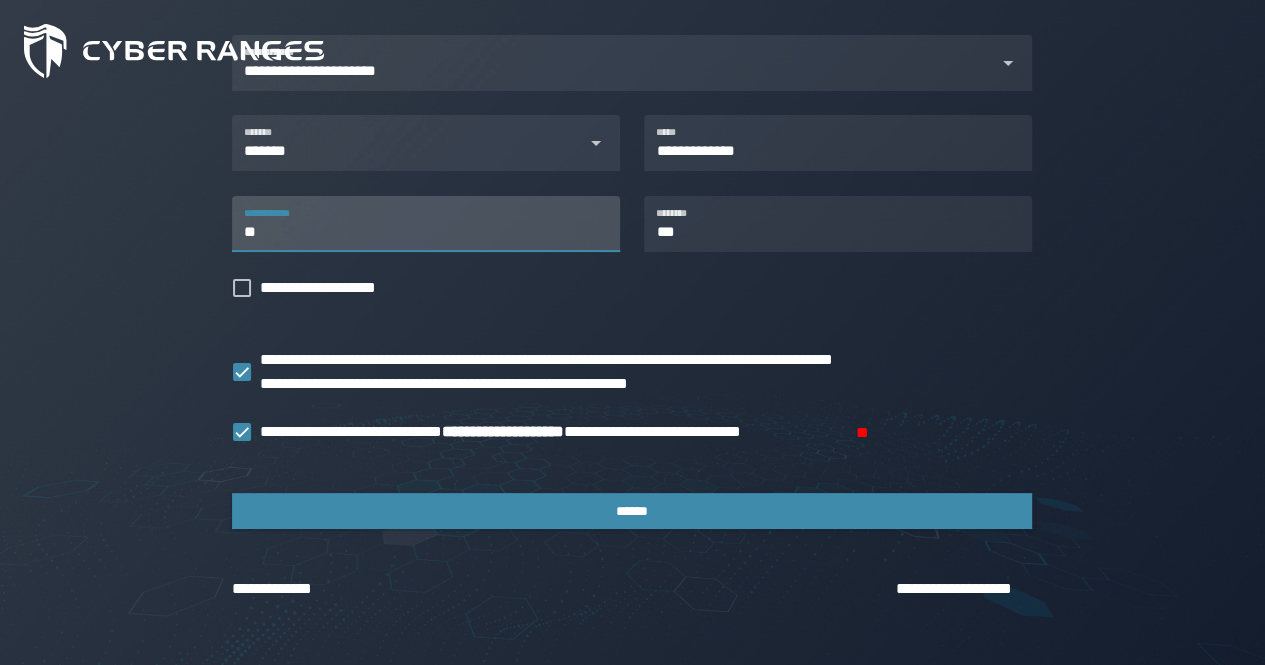 type on "*" 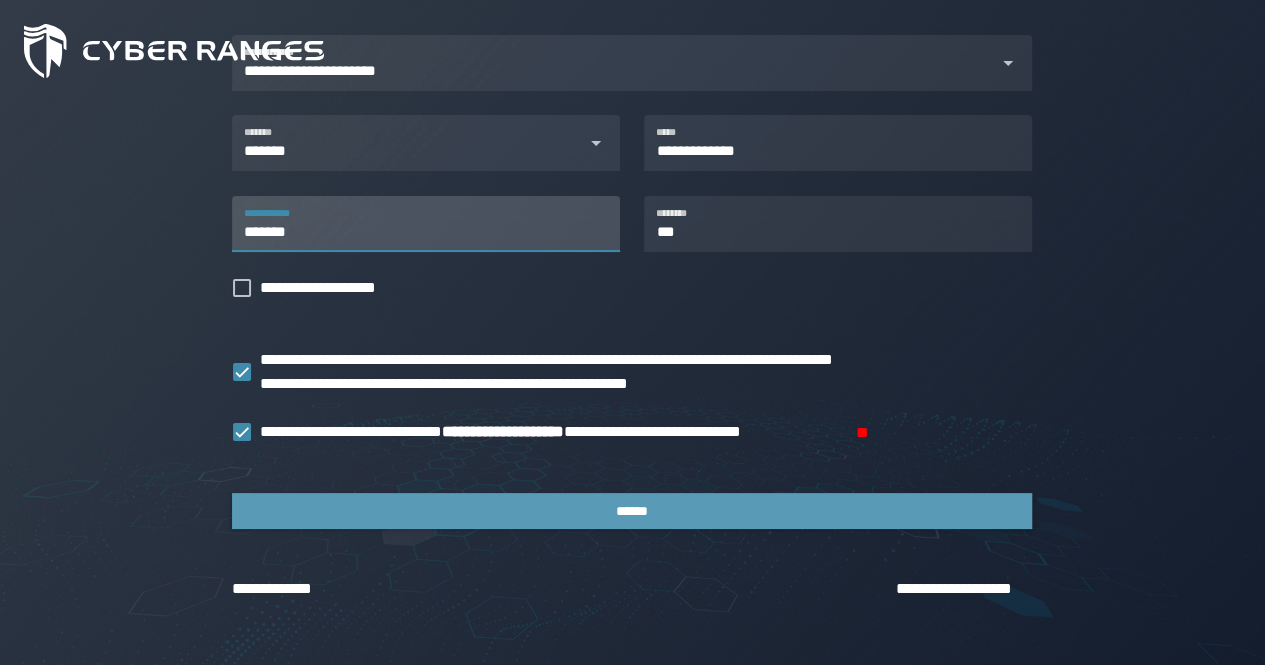 type on "*******" 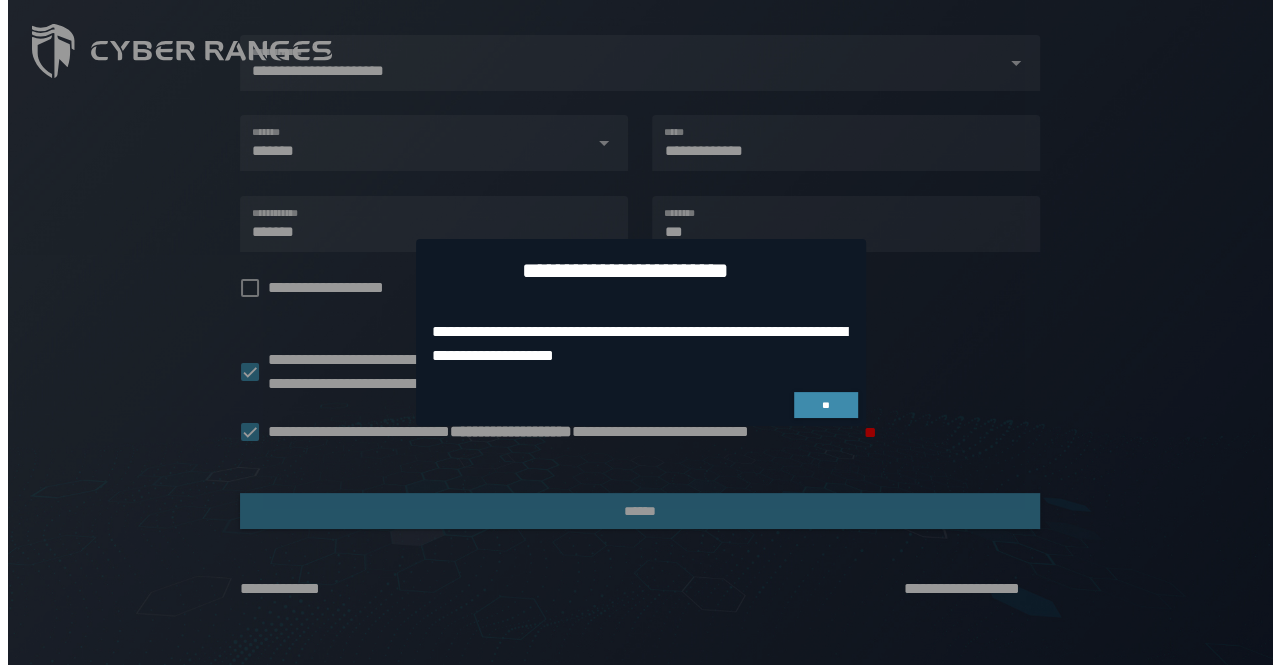 scroll, scrollTop: 0, scrollLeft: 0, axis: both 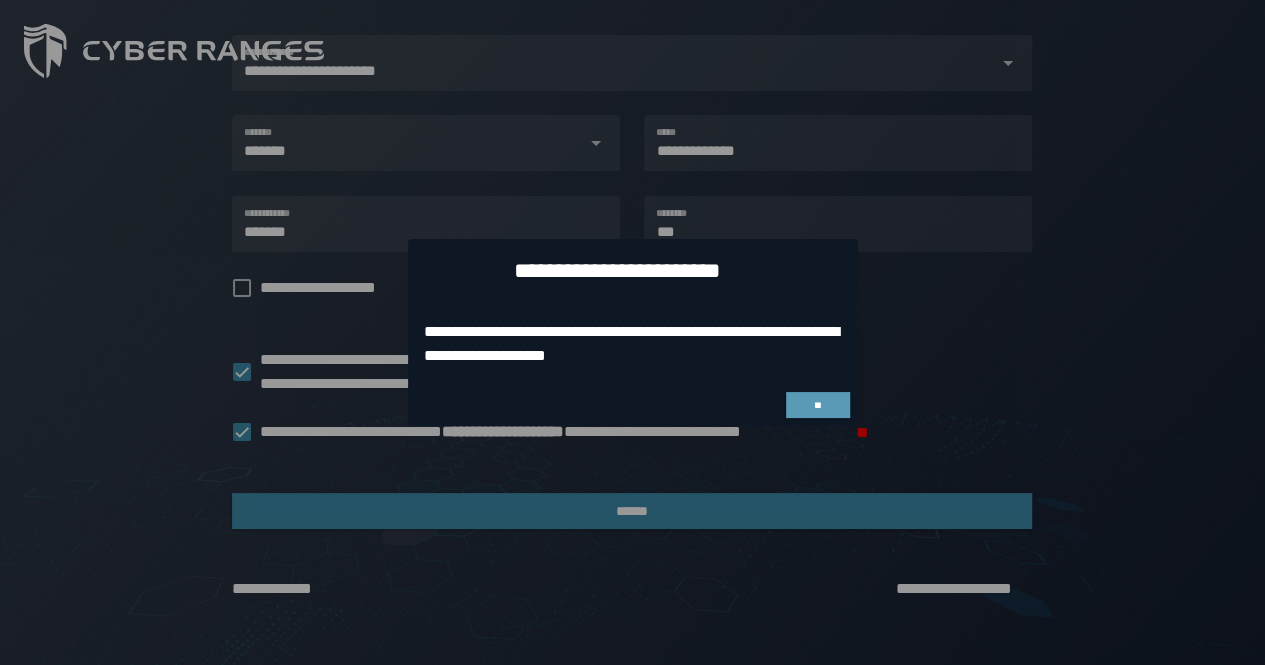 click on "**" at bounding box center (818, 405) 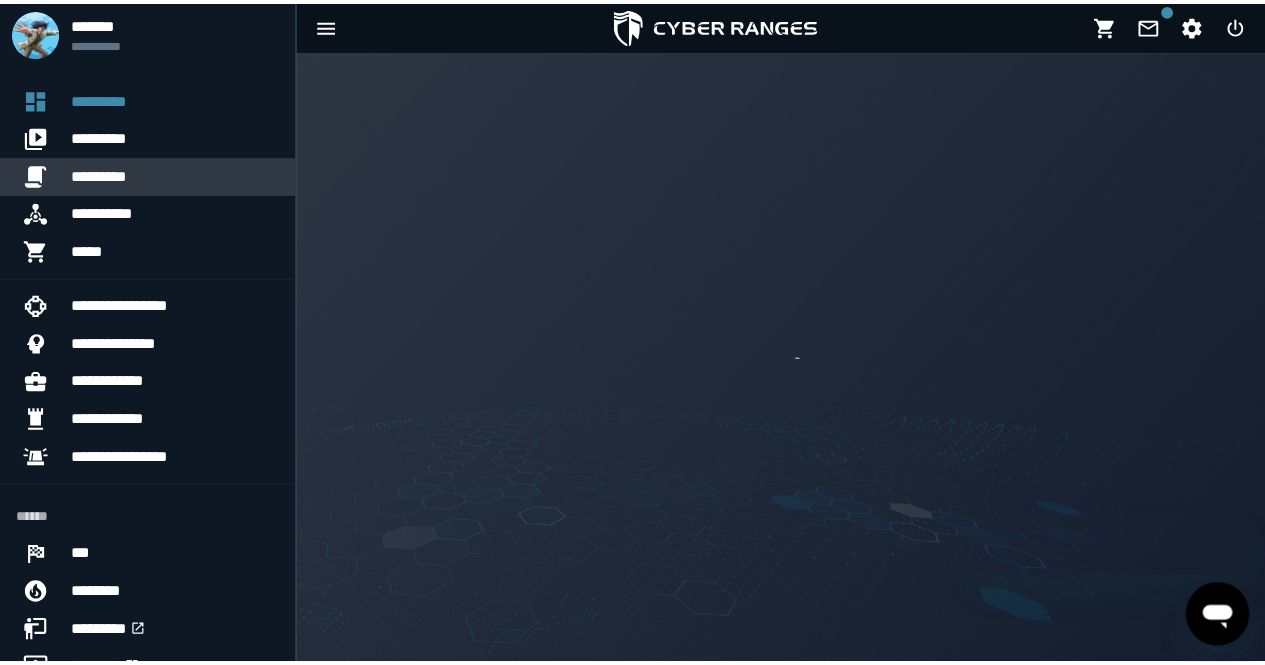 scroll, scrollTop: 0, scrollLeft: 0, axis: both 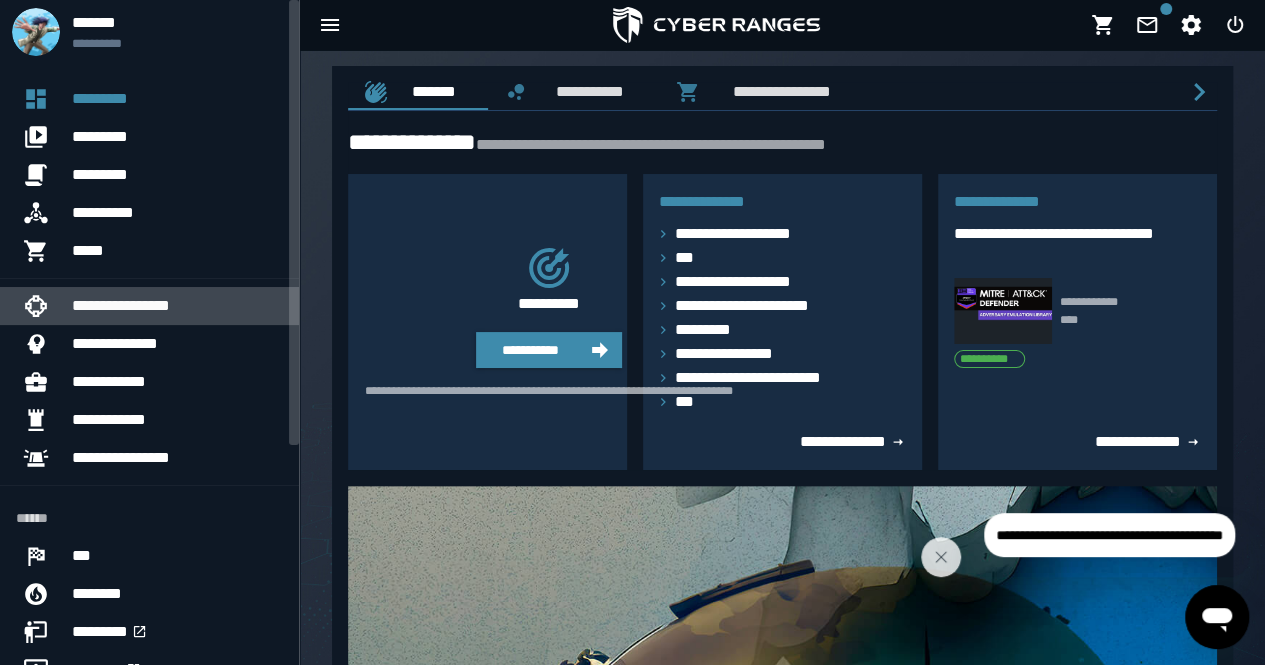 click on "**********" at bounding box center (177, 306) 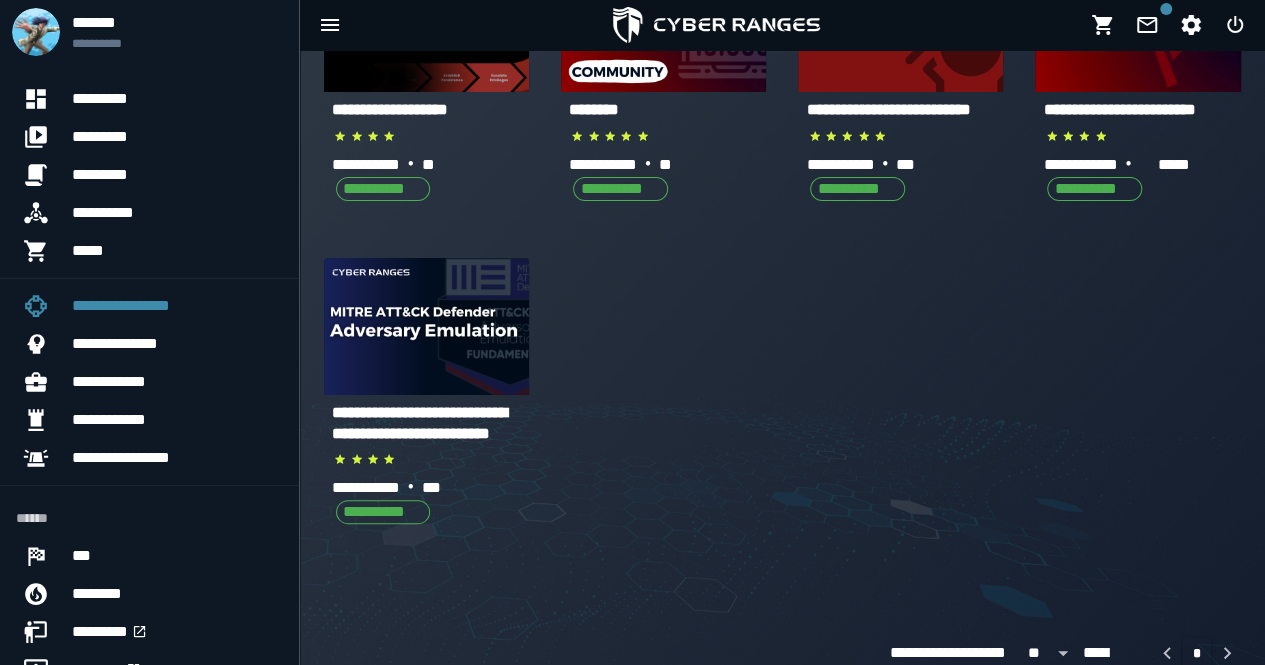 scroll, scrollTop: 234, scrollLeft: 0, axis: vertical 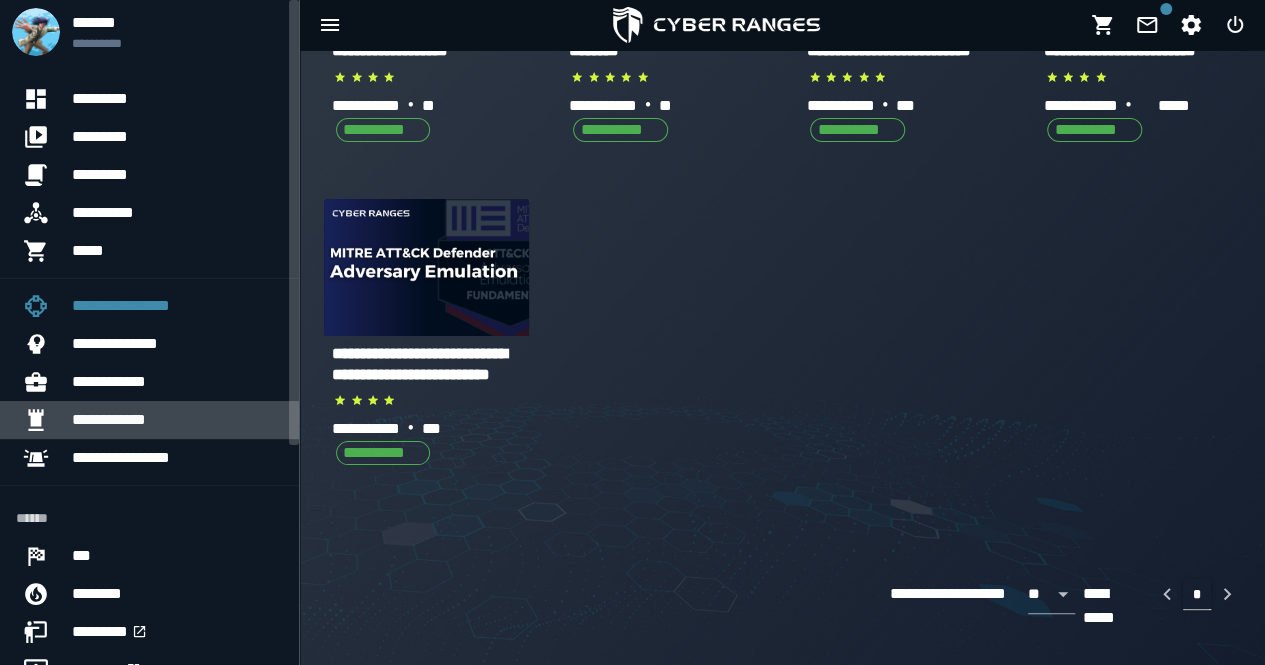 click on "**********" at bounding box center (177, 420) 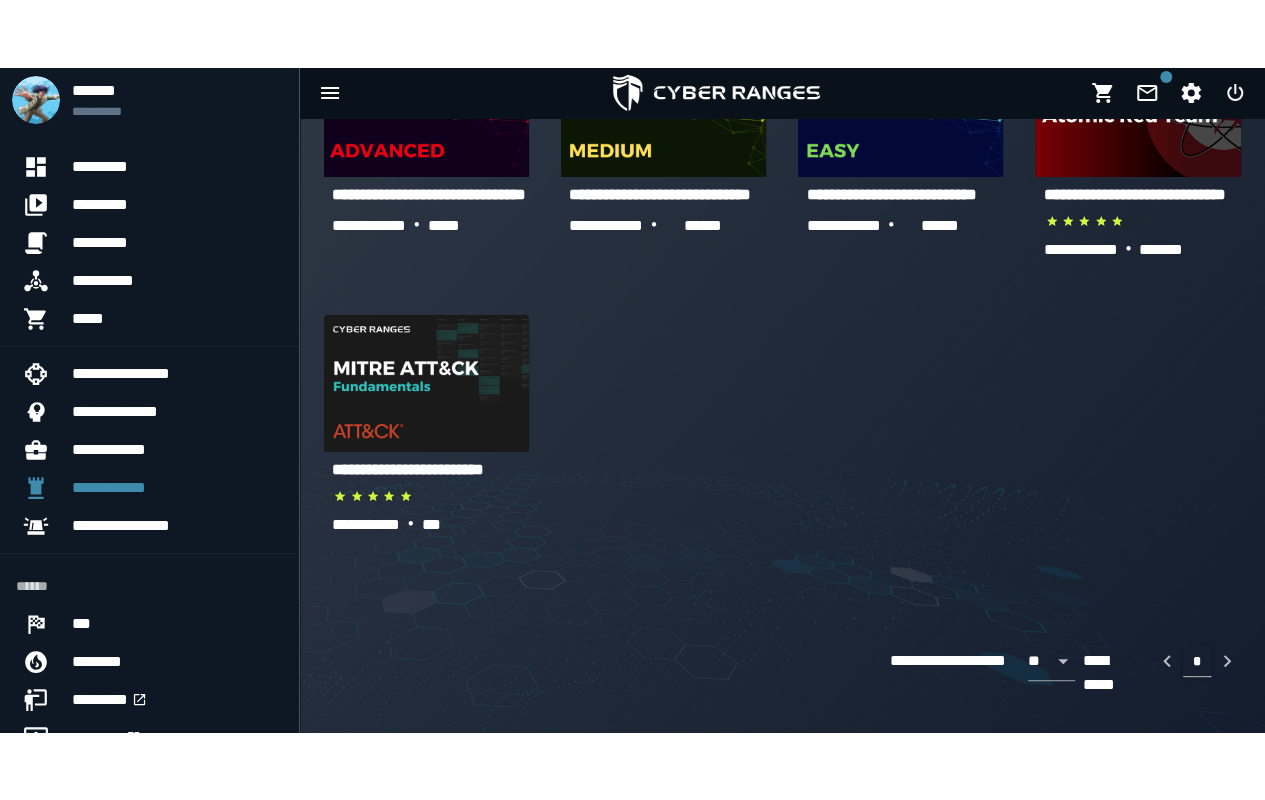 scroll, scrollTop: 23, scrollLeft: 0, axis: vertical 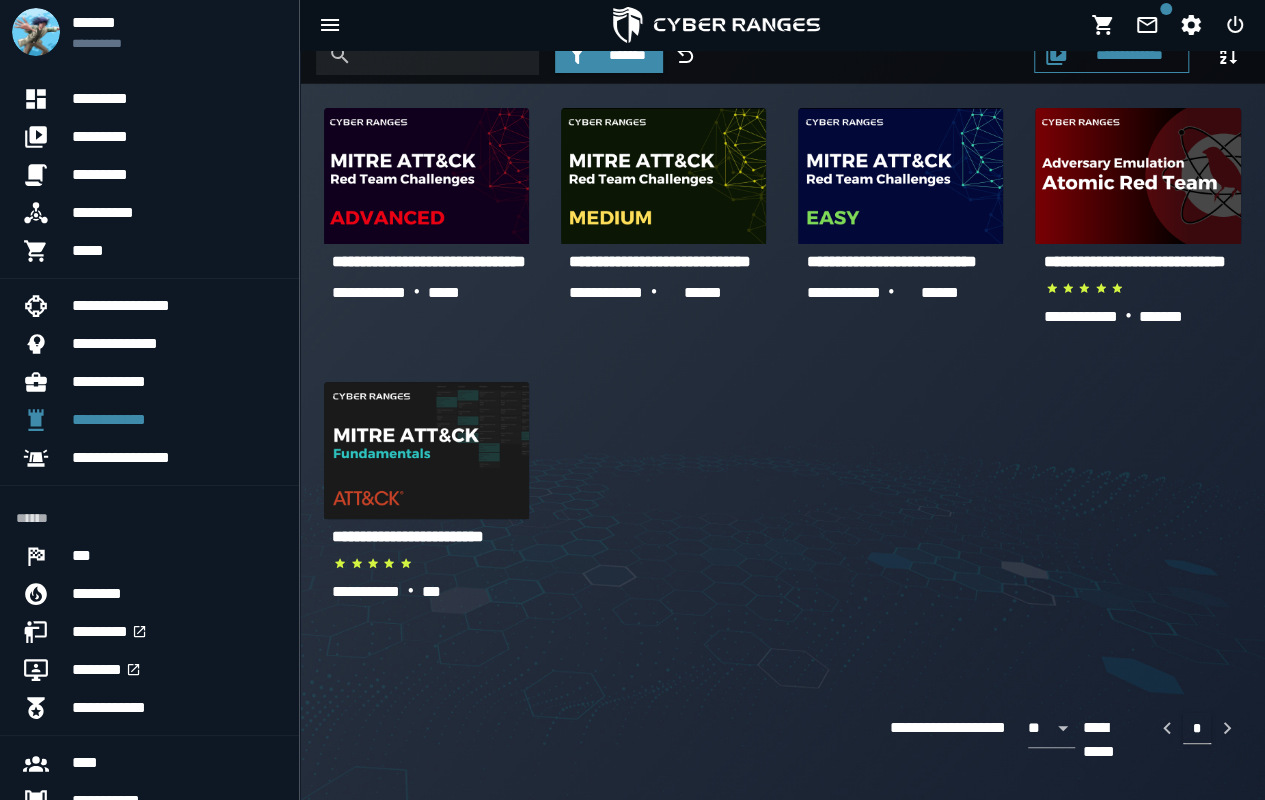 click on "**********" 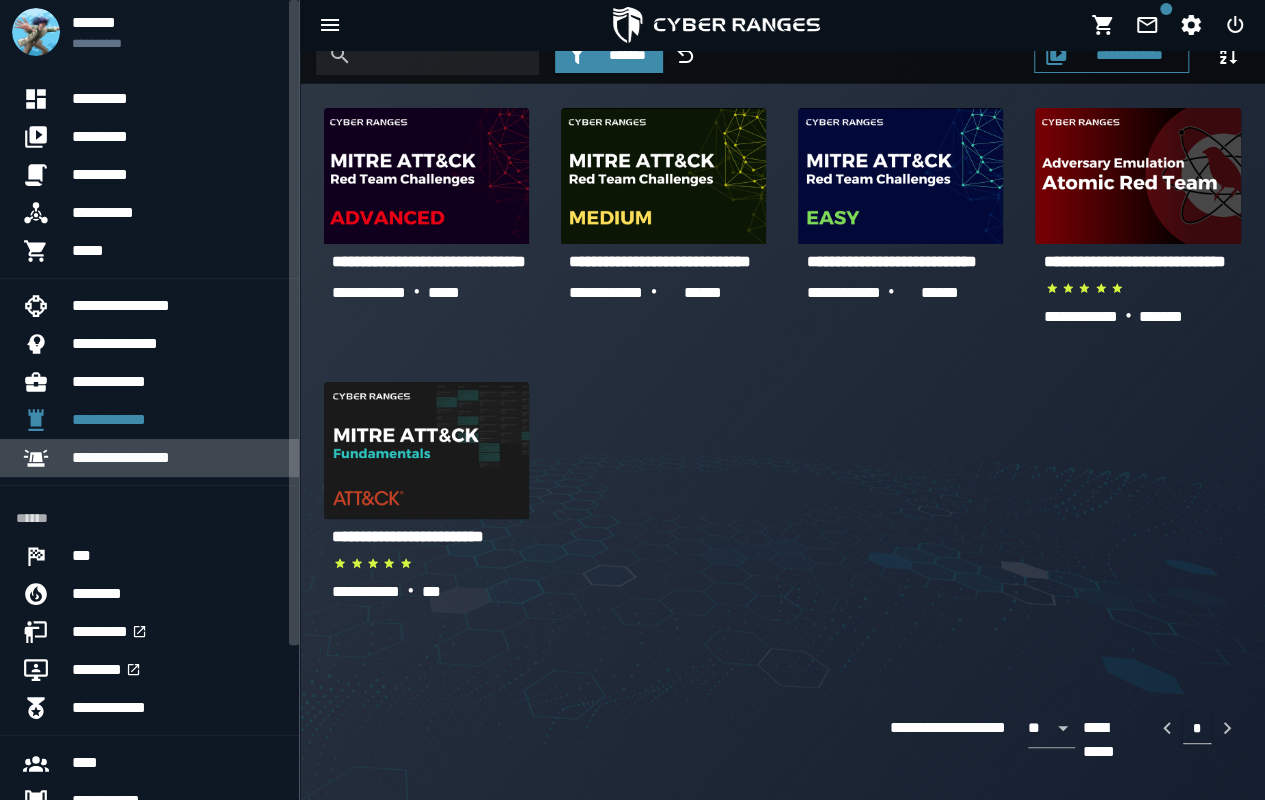 click on "**********" at bounding box center (177, 458) 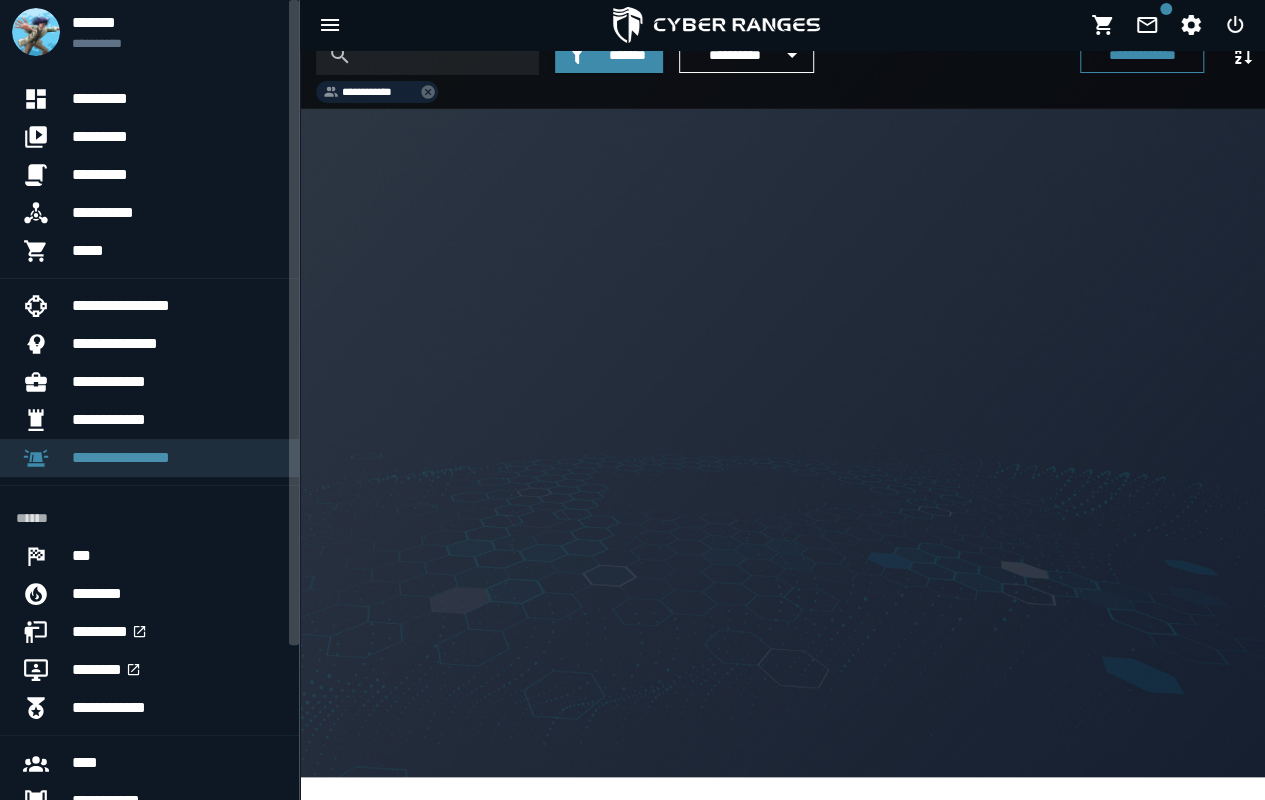 scroll, scrollTop: 0, scrollLeft: 0, axis: both 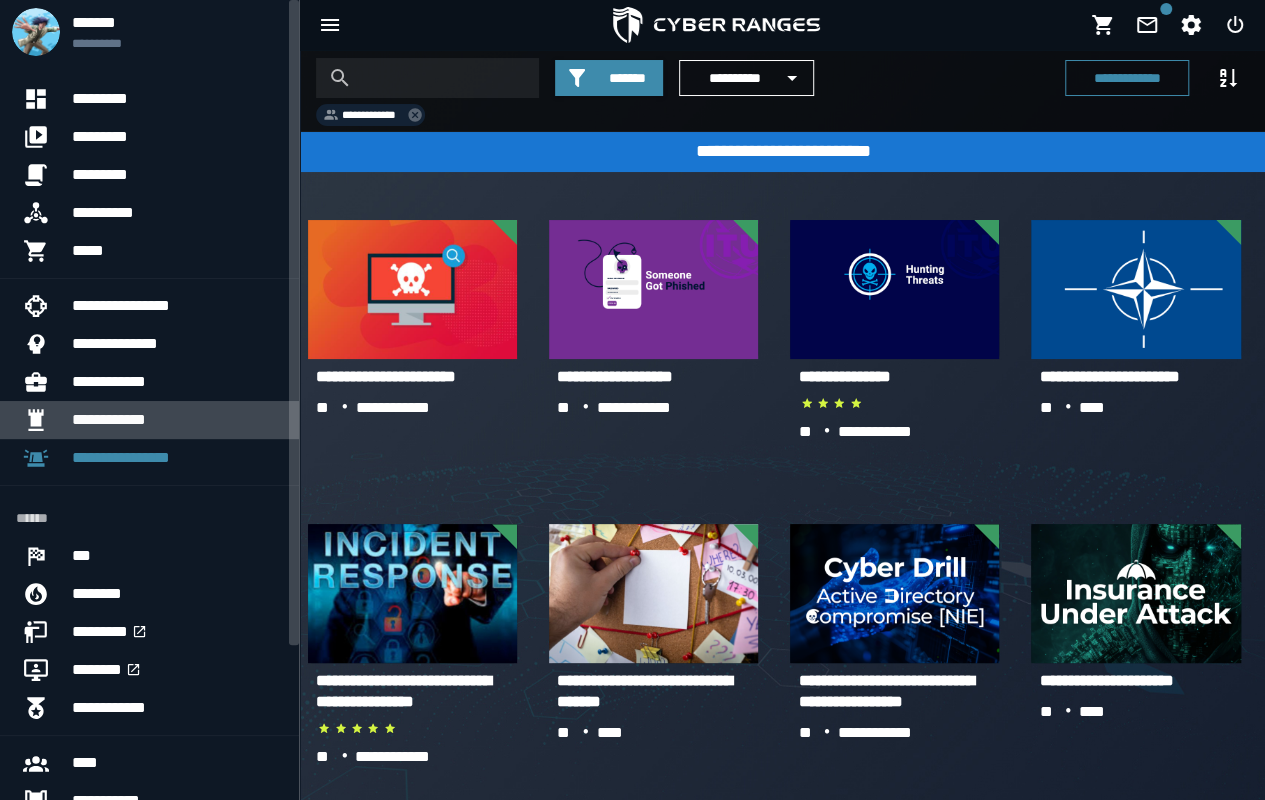 click on "**********" at bounding box center [177, 420] 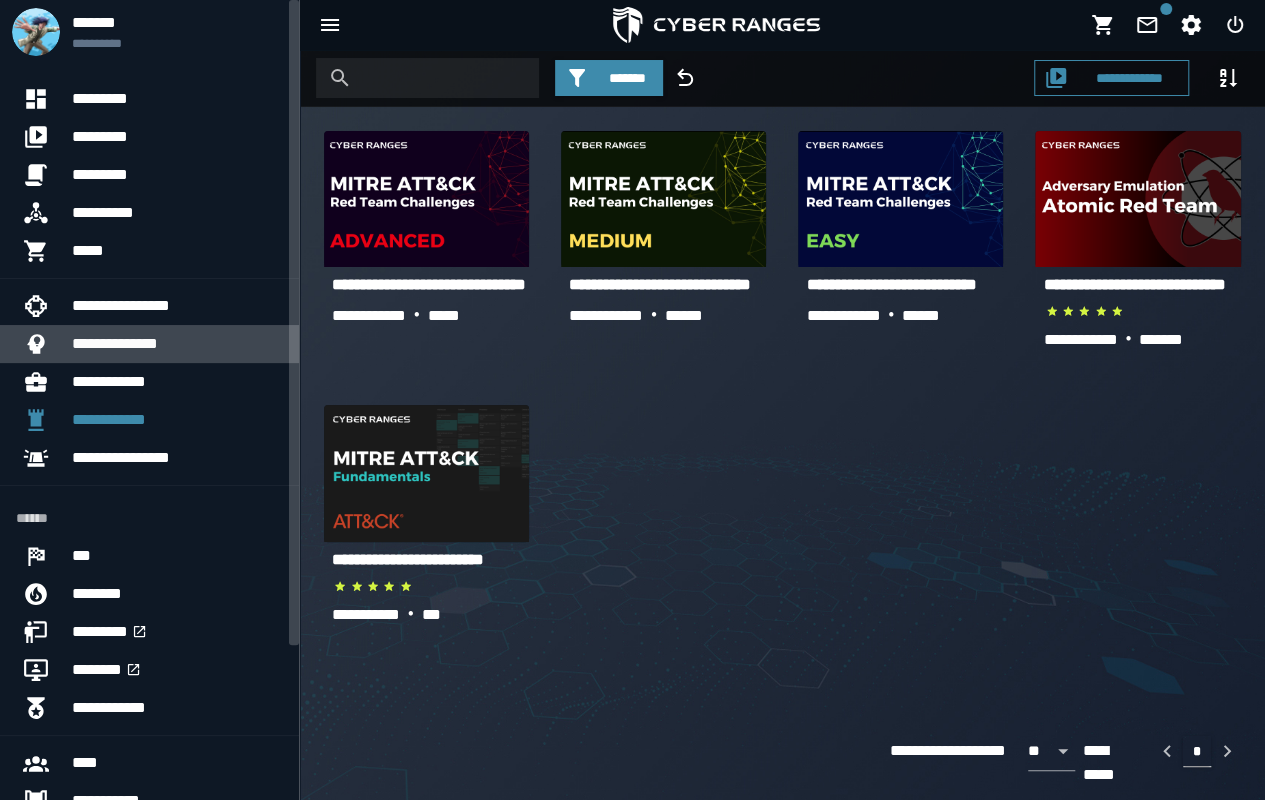 click on "**********" at bounding box center (177, 344) 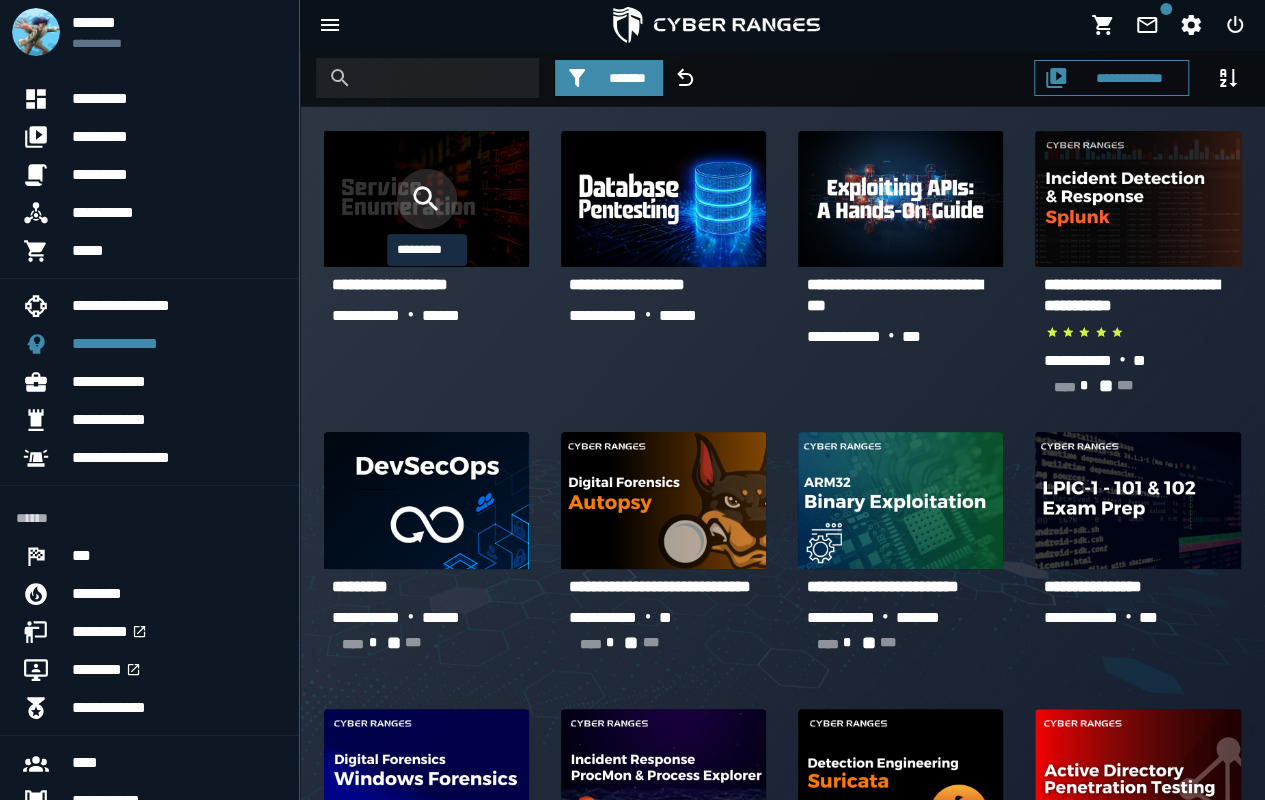 click 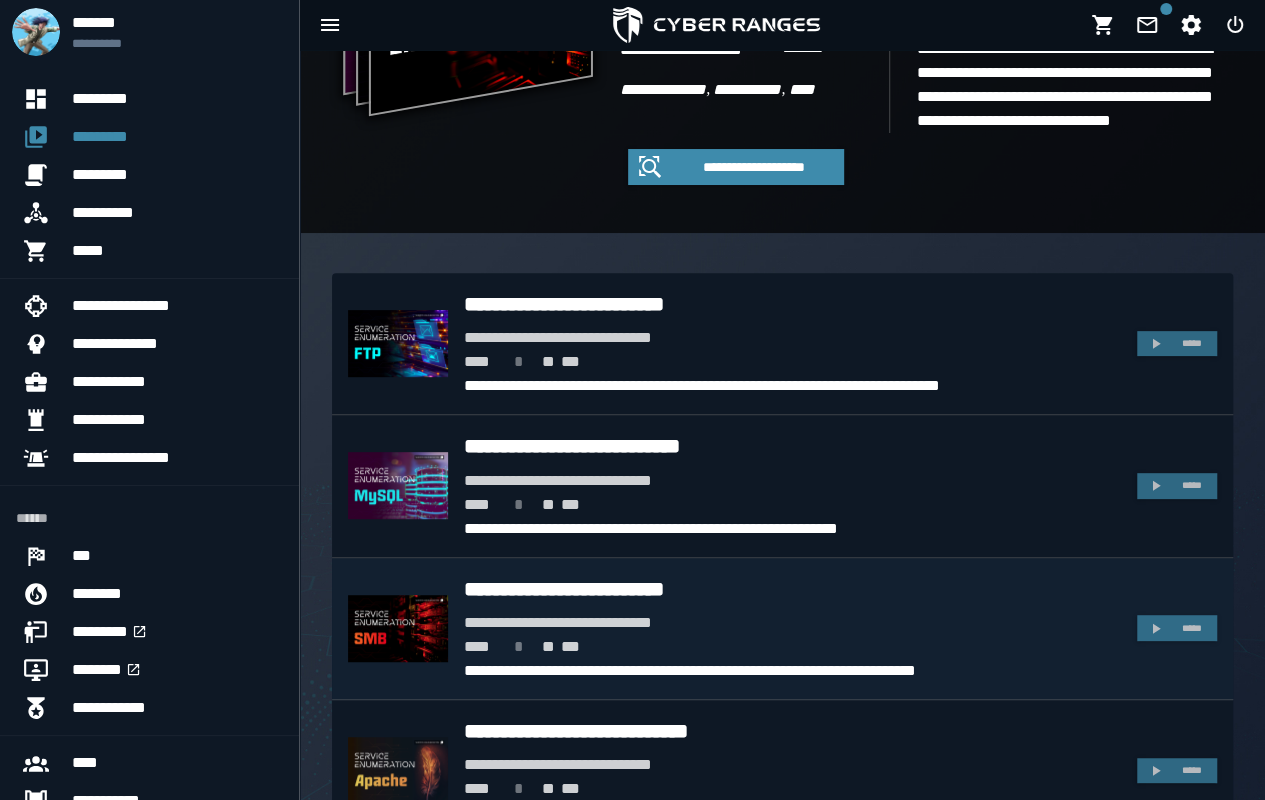 scroll, scrollTop: 500, scrollLeft: 0, axis: vertical 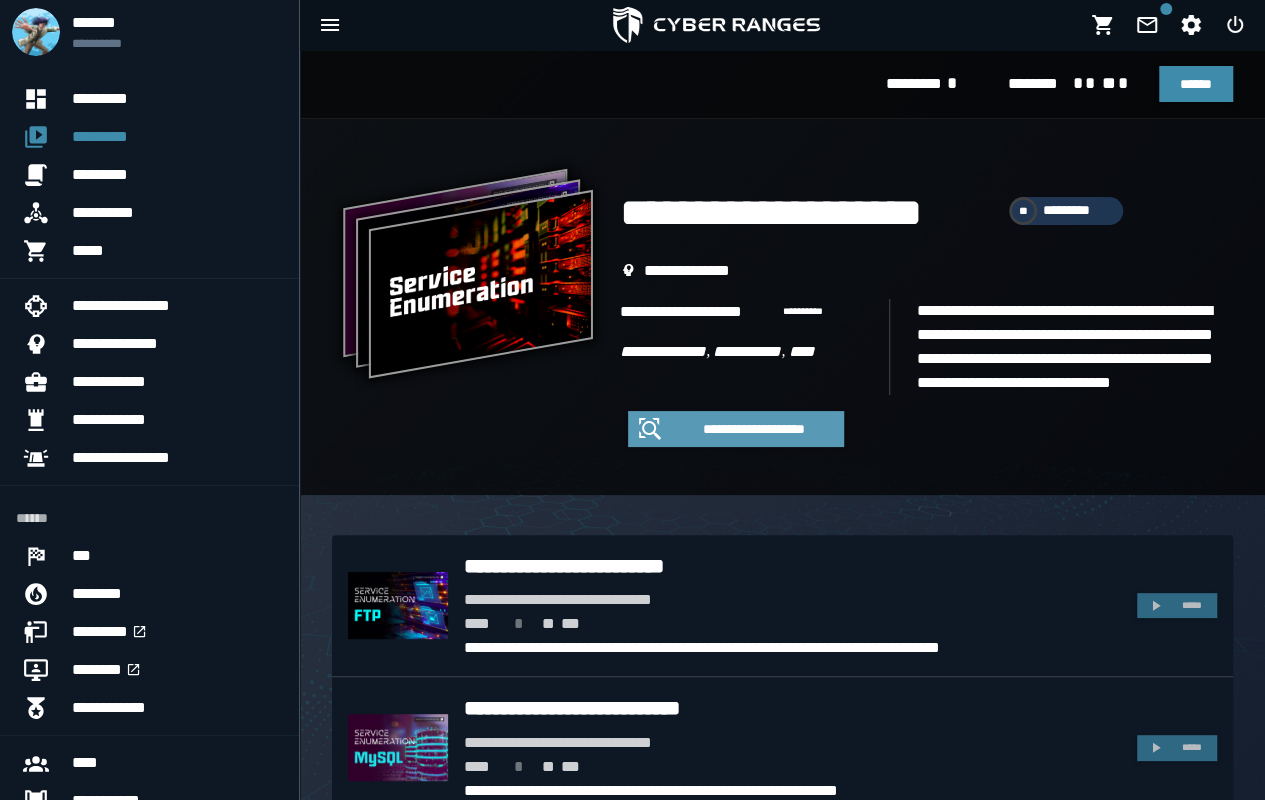 click on "**********" at bounding box center [754, 429] 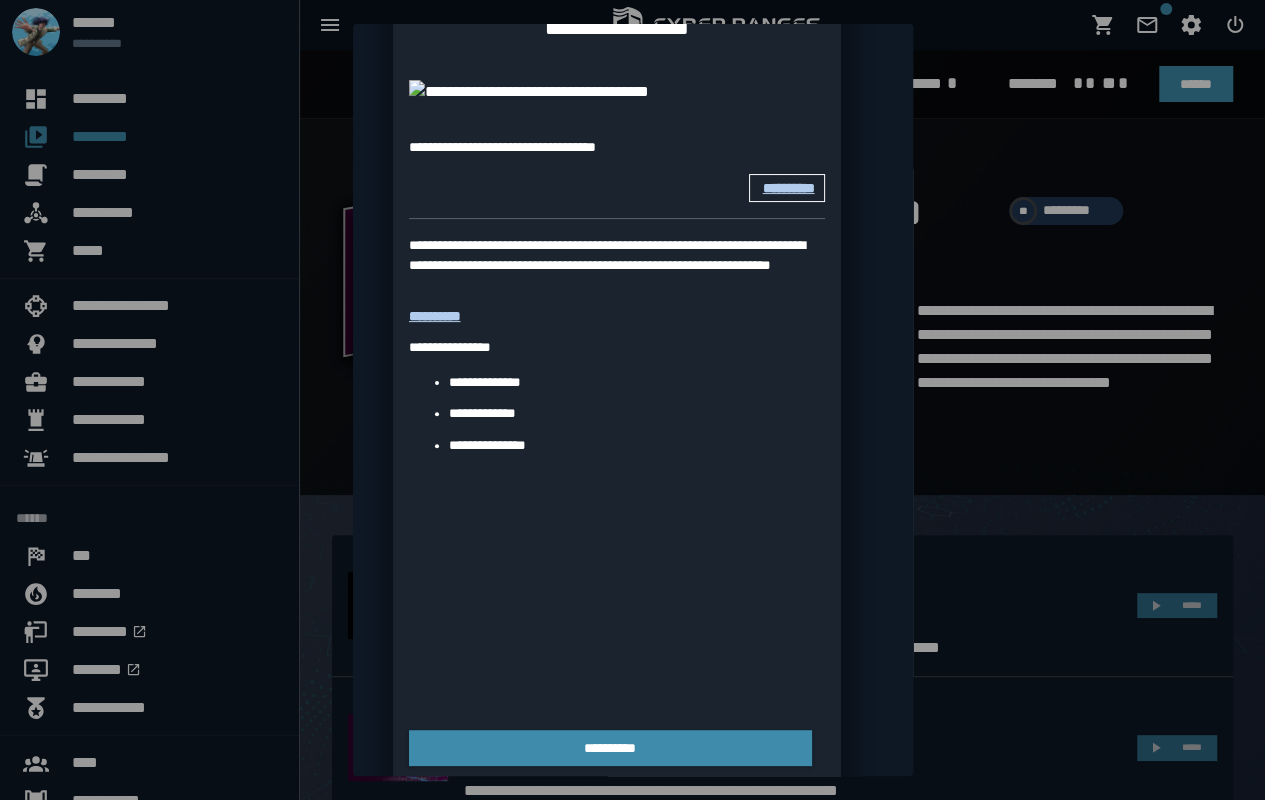 scroll, scrollTop: 232, scrollLeft: 0, axis: vertical 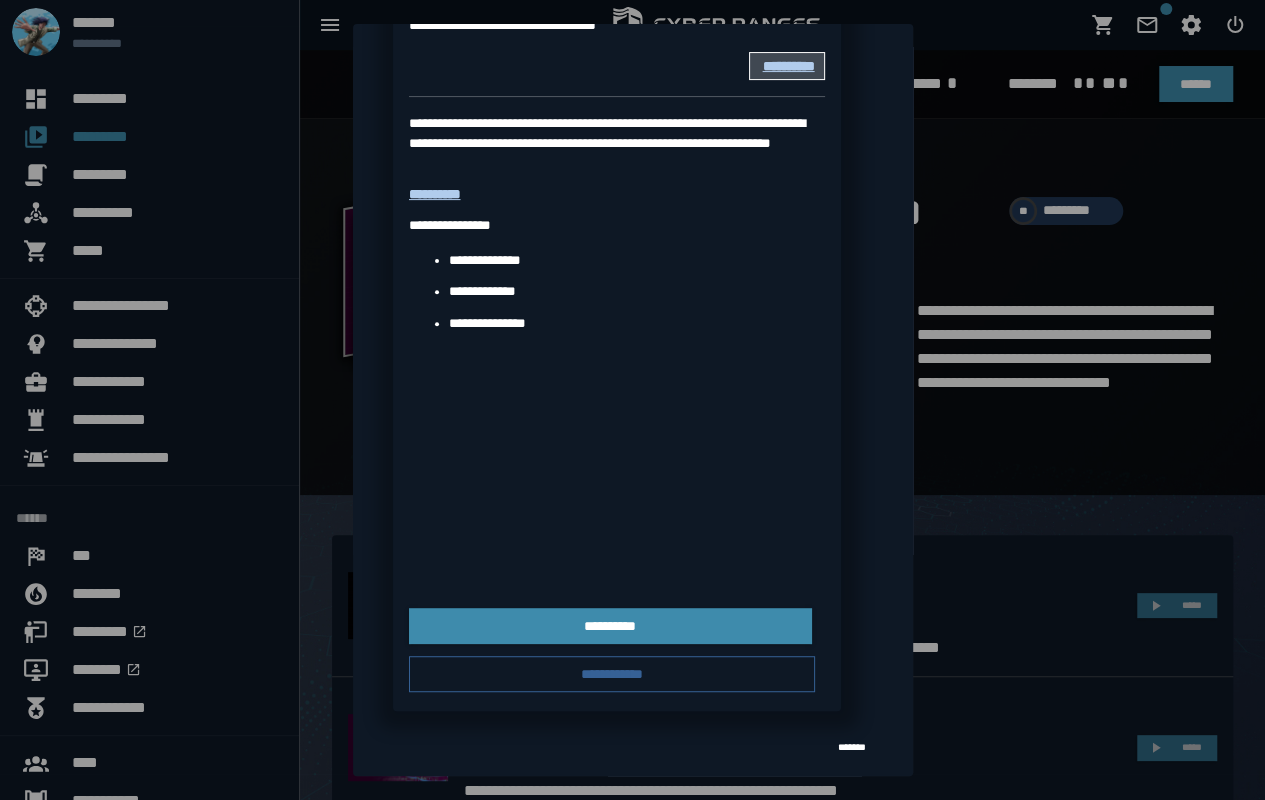 click at bounding box center [632, 400] 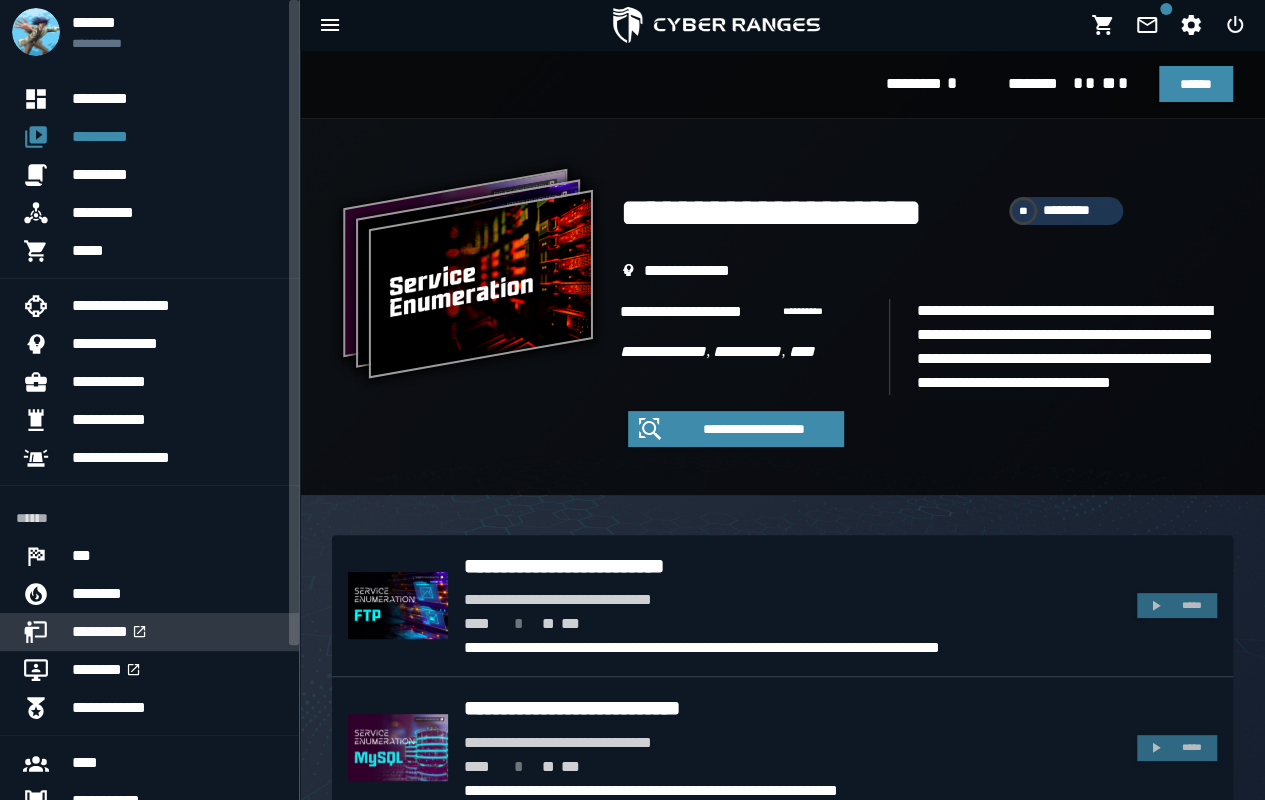 scroll, scrollTop: 193, scrollLeft: 0, axis: vertical 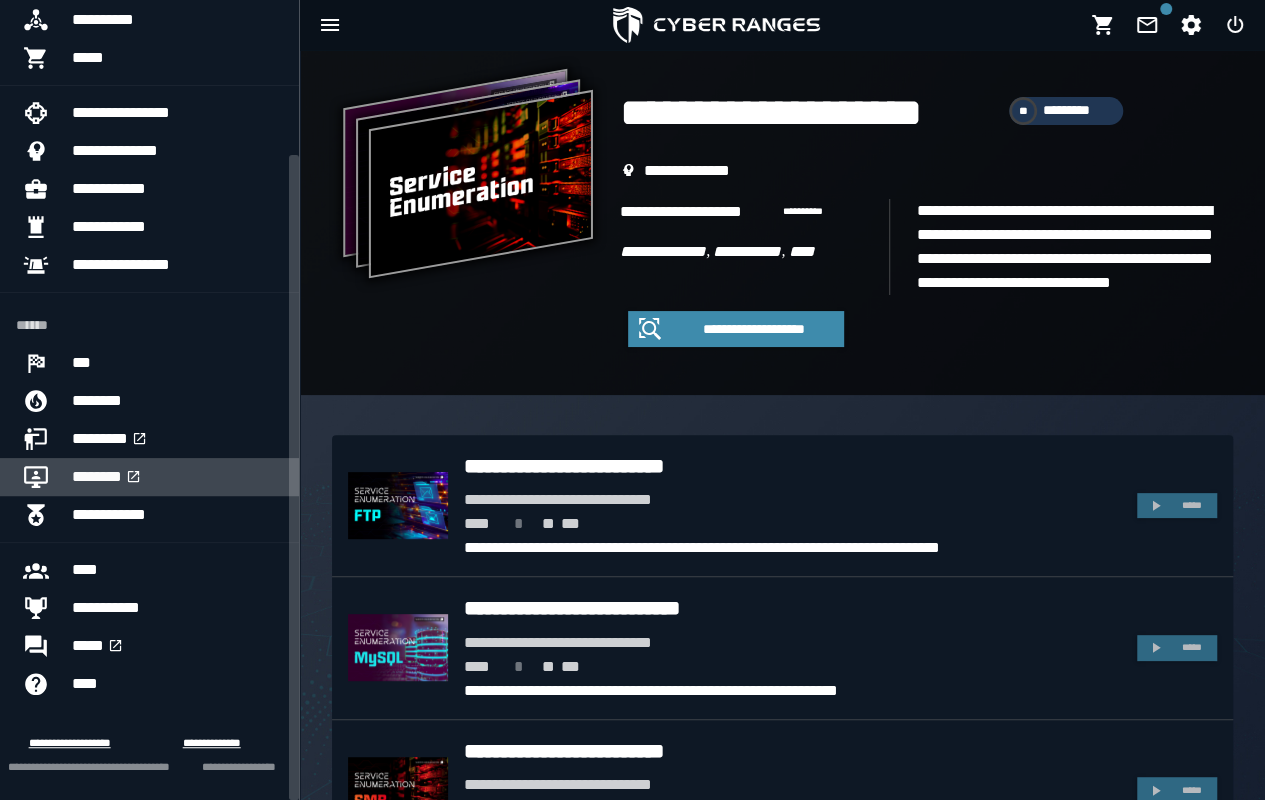 click on "********" at bounding box center (177, 477) 